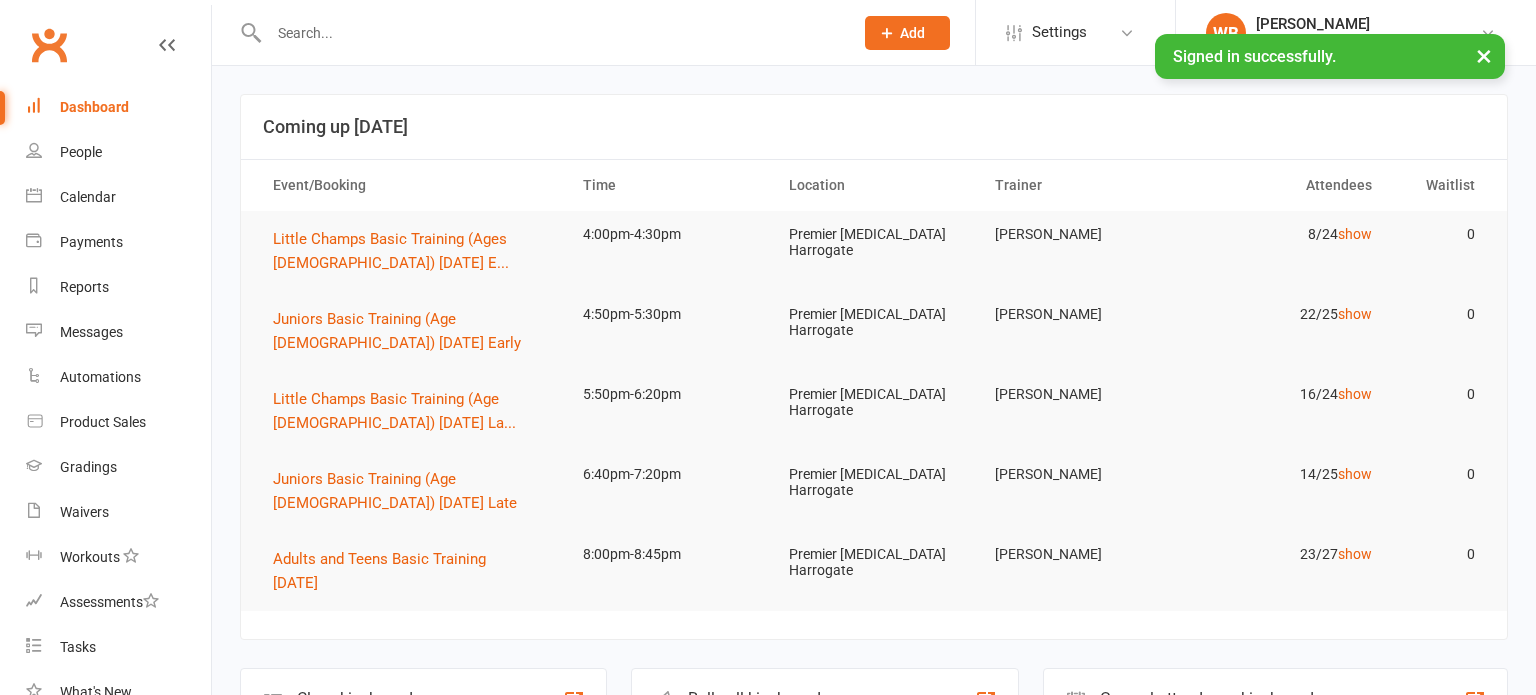 scroll, scrollTop: 0, scrollLeft: 0, axis: both 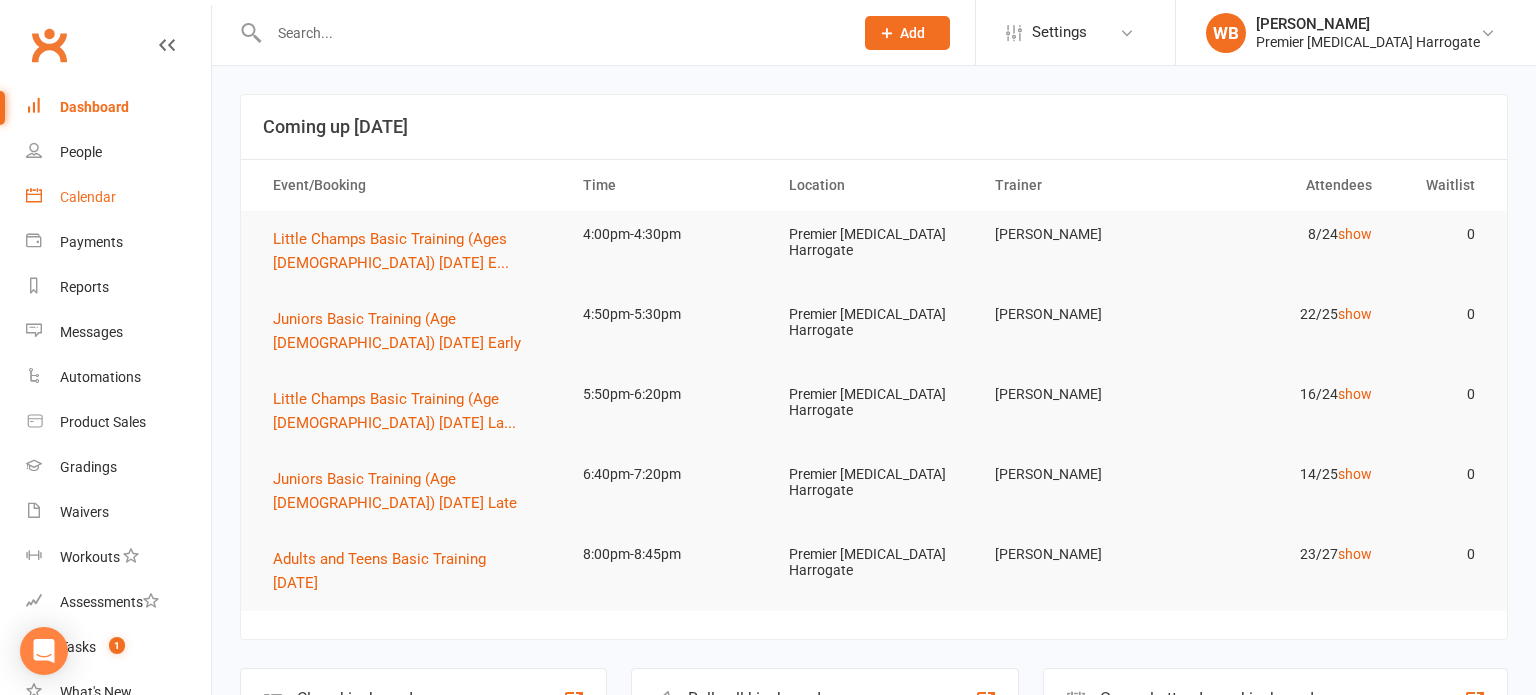 click on "Calendar" at bounding box center [88, 197] 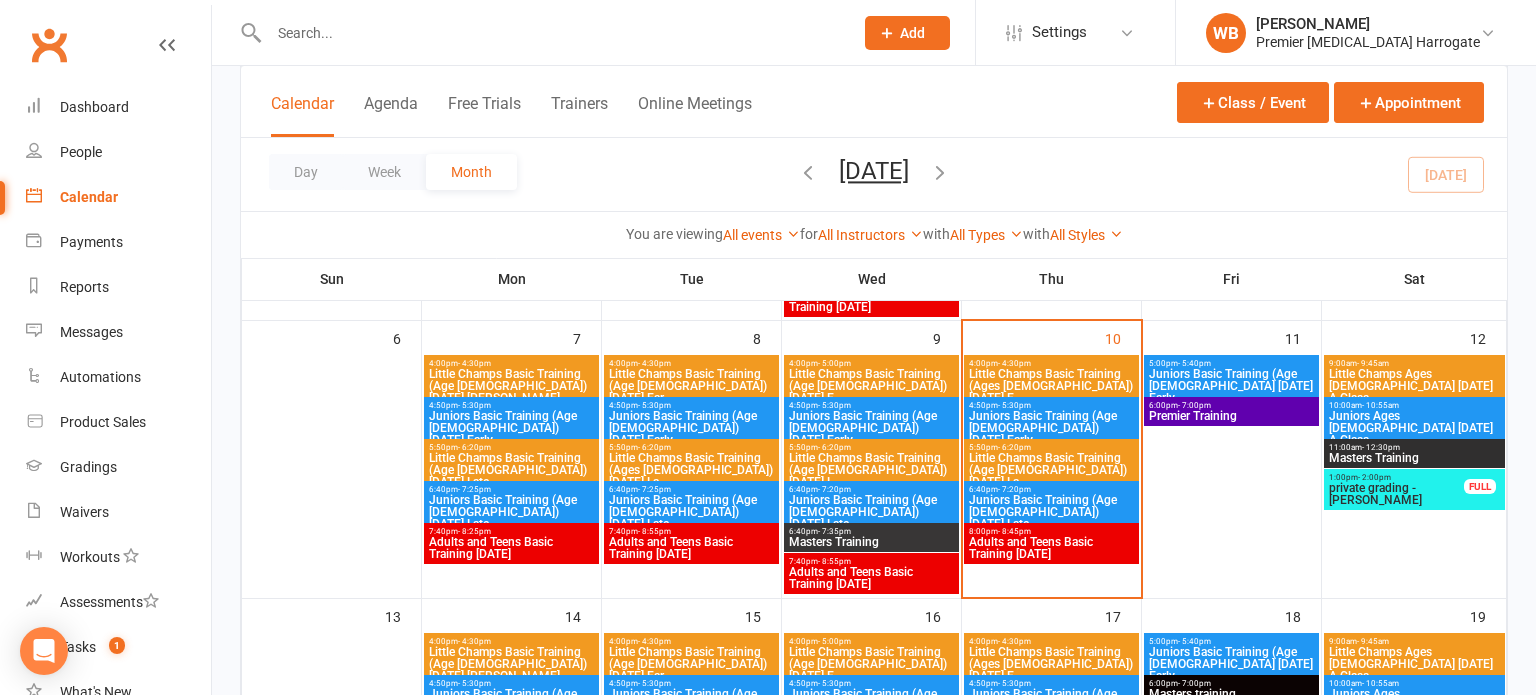 scroll, scrollTop: 395, scrollLeft: 0, axis: vertical 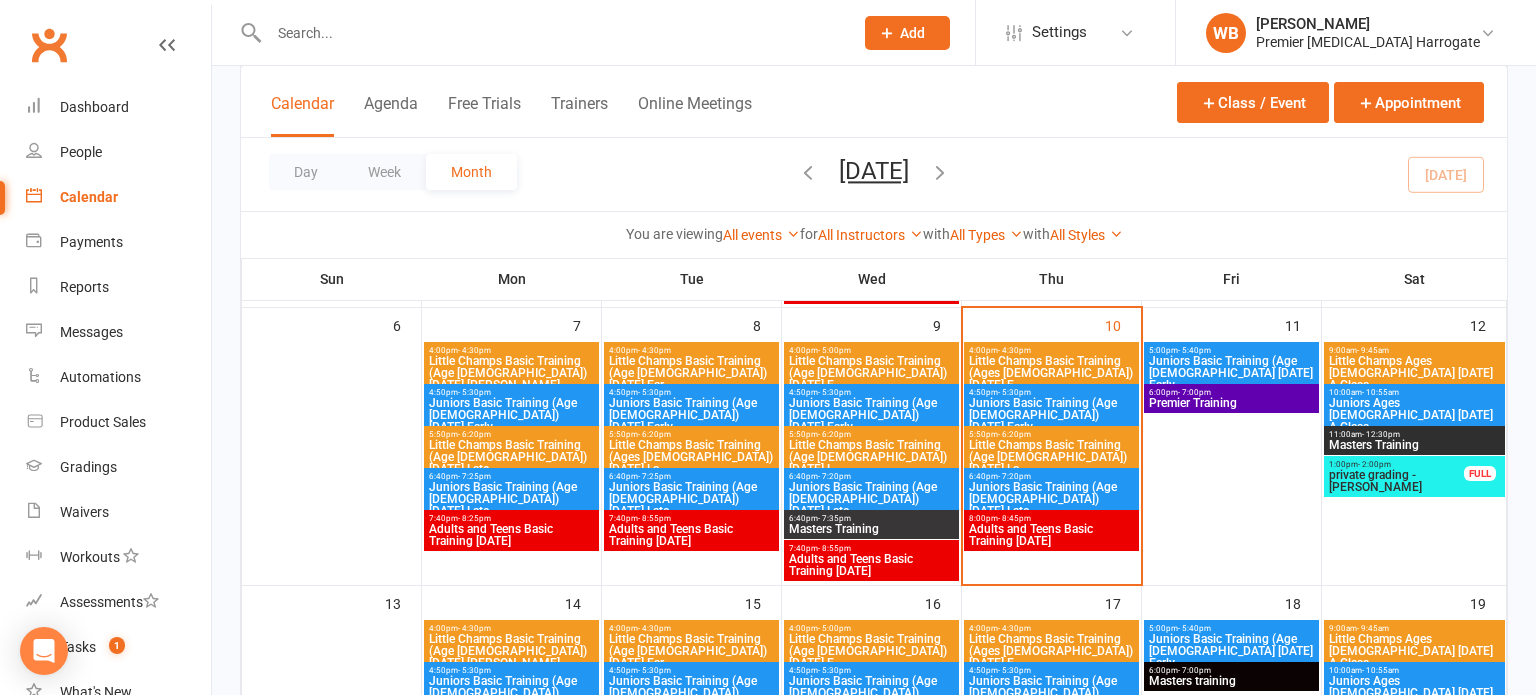 click on "- 4:30pm" at bounding box center [1014, 350] 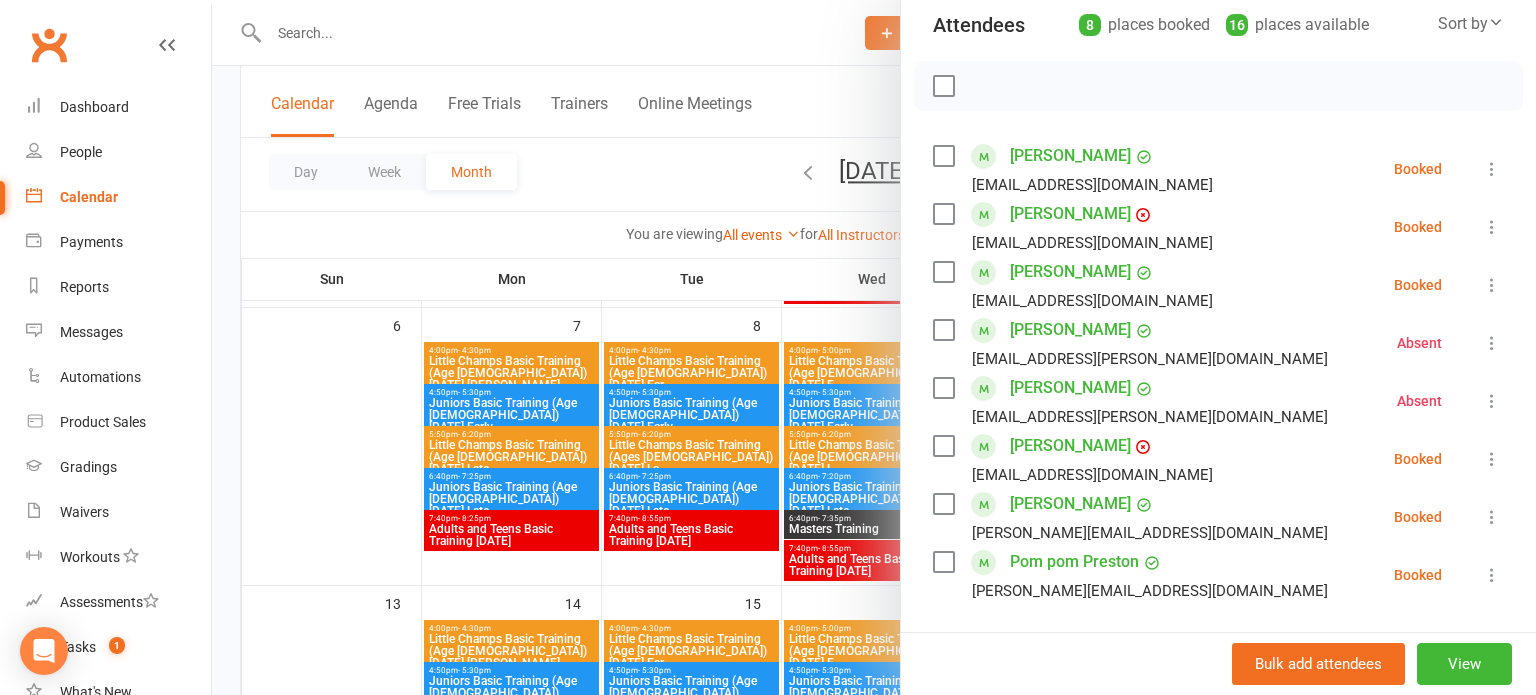 scroll, scrollTop: 268, scrollLeft: 0, axis: vertical 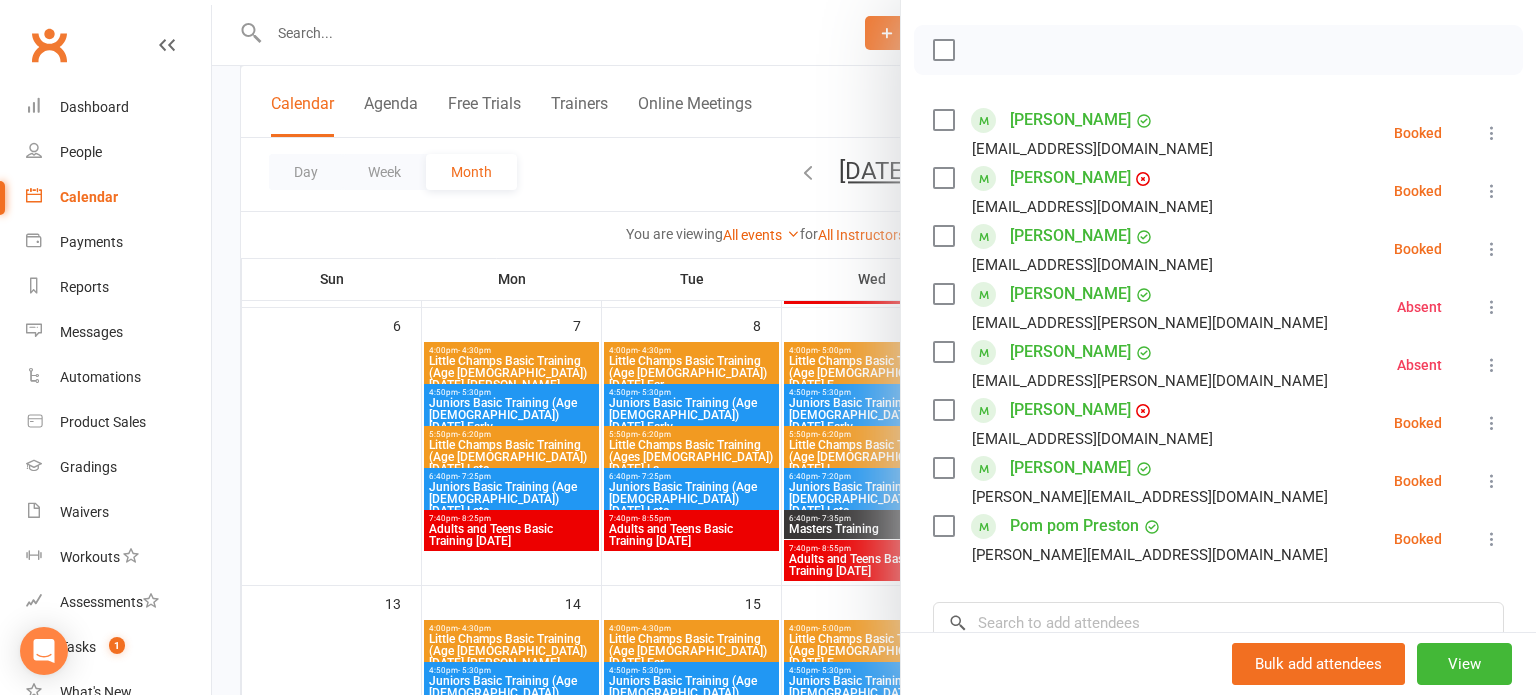 click on "[PERSON_NAME]" at bounding box center (1070, 352) 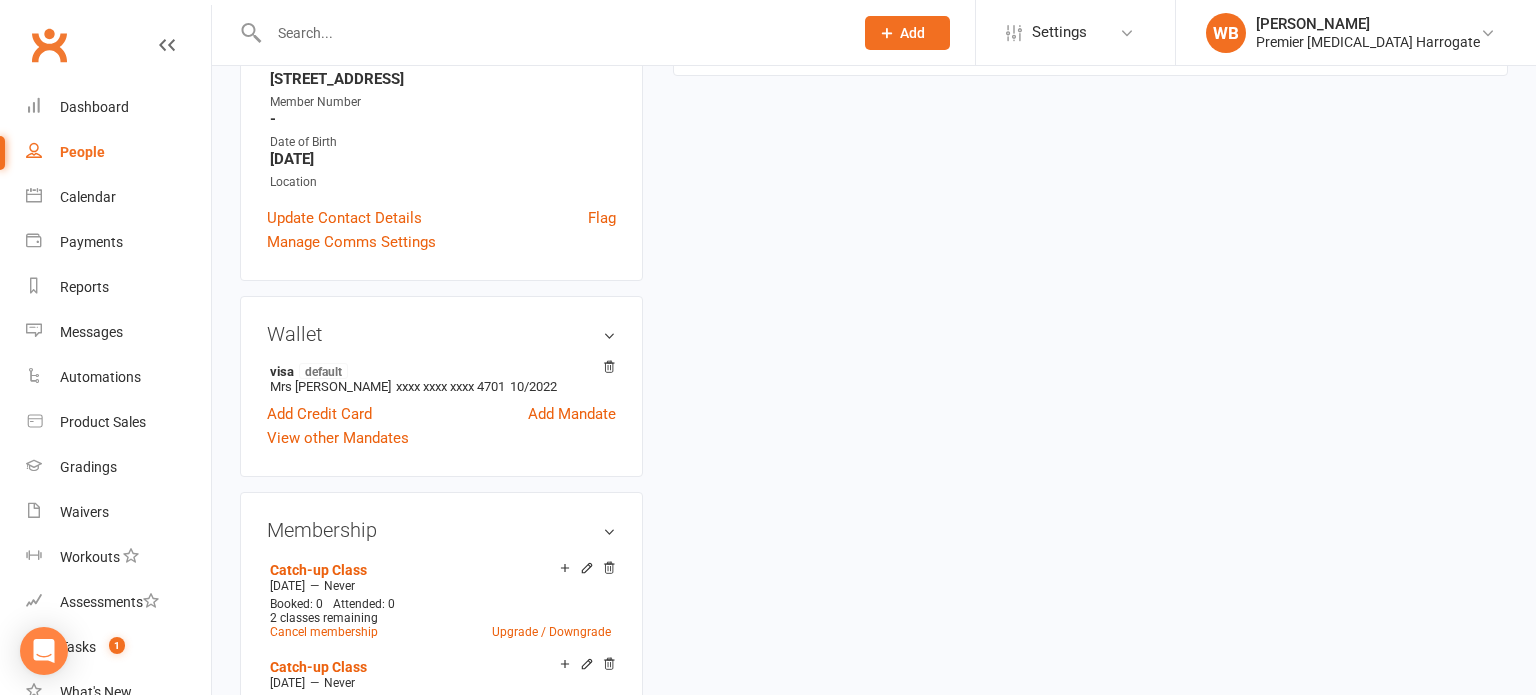 scroll, scrollTop: 0, scrollLeft: 0, axis: both 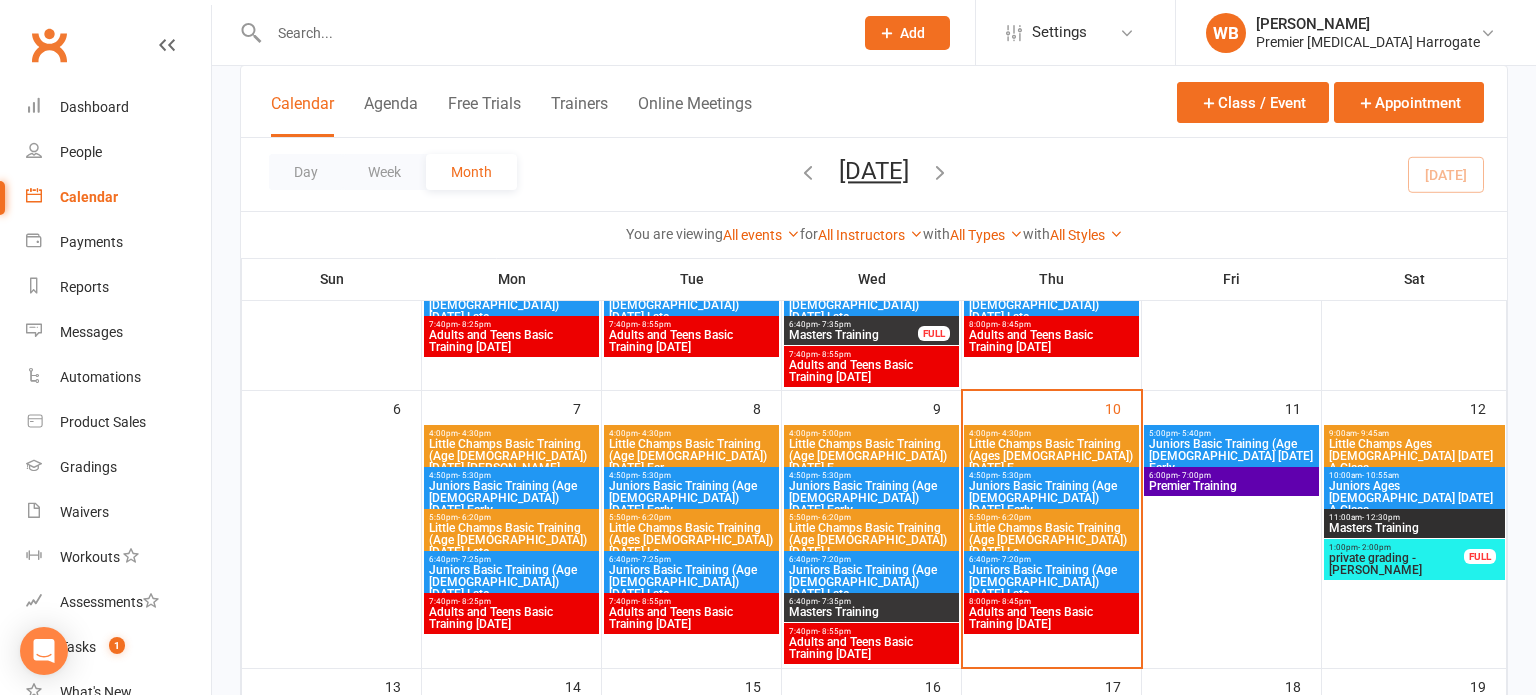 click on "Little Champs Basic Training (Ages [DEMOGRAPHIC_DATA]) [DATE] E..." at bounding box center (1051, 456) 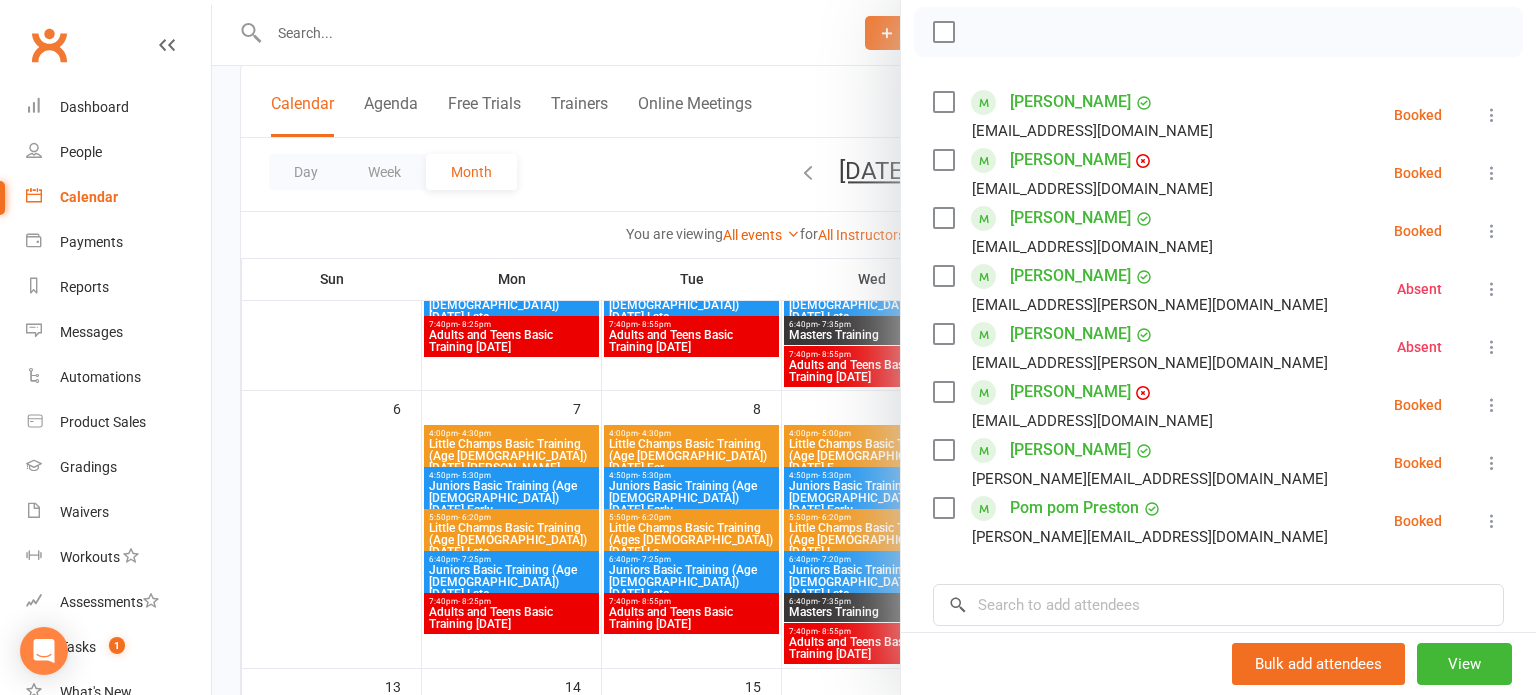 scroll, scrollTop: 323, scrollLeft: 0, axis: vertical 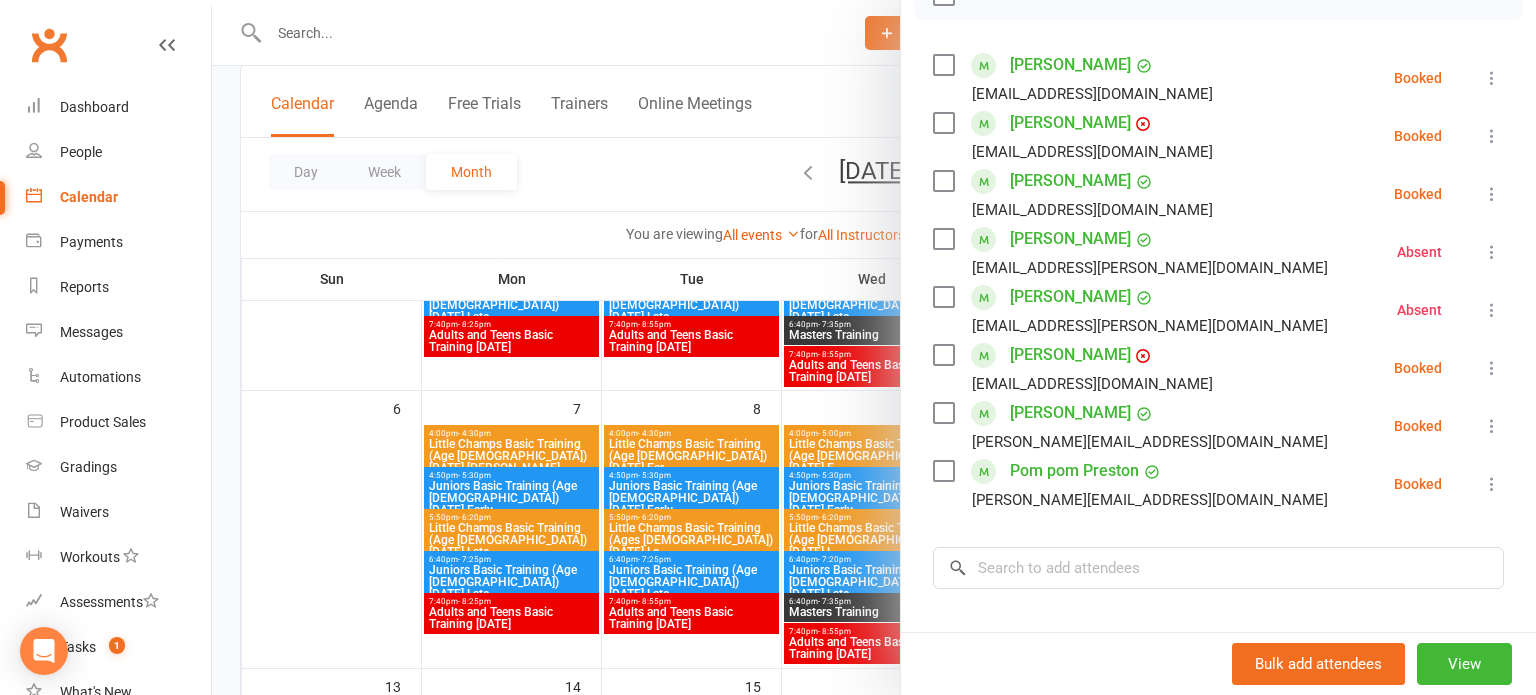 click at bounding box center (1492, 426) 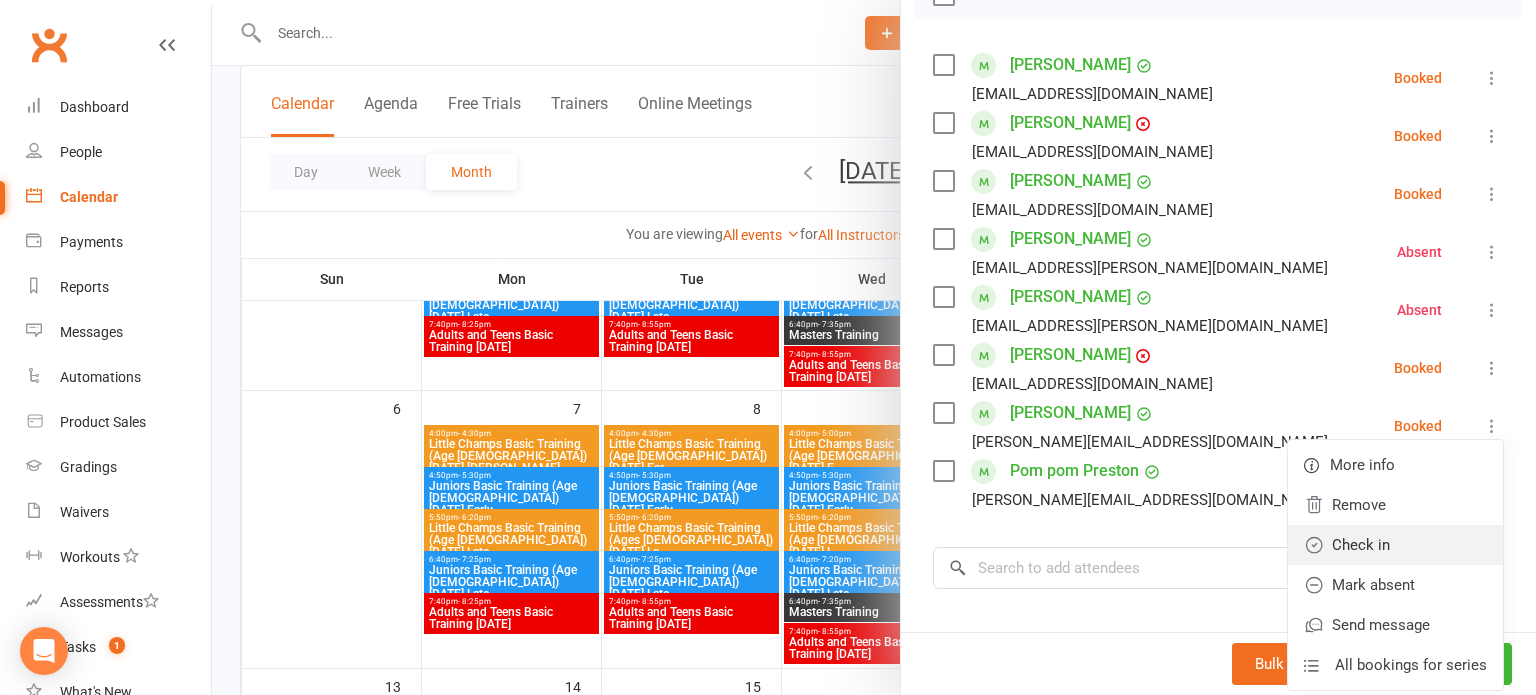 click on "Check in" at bounding box center (1395, 545) 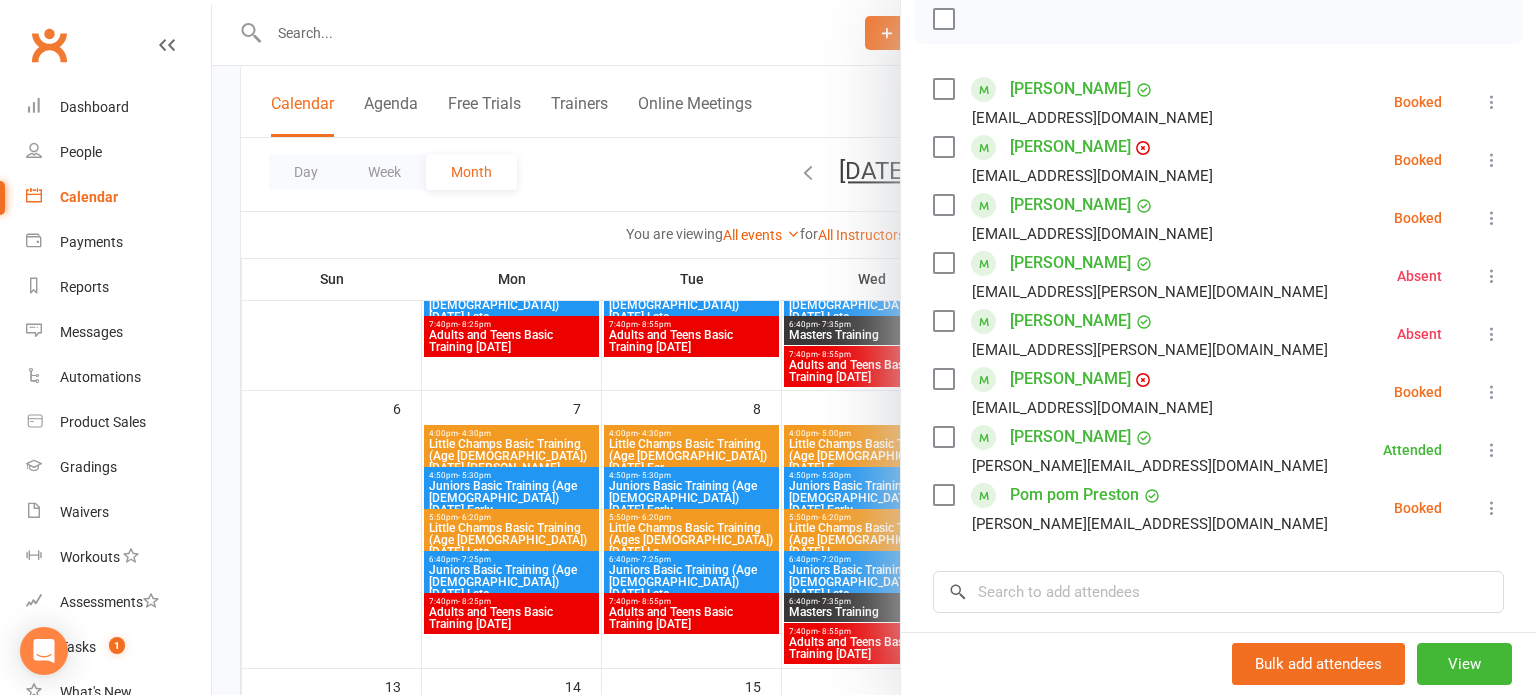 scroll, scrollTop: 298, scrollLeft: 0, axis: vertical 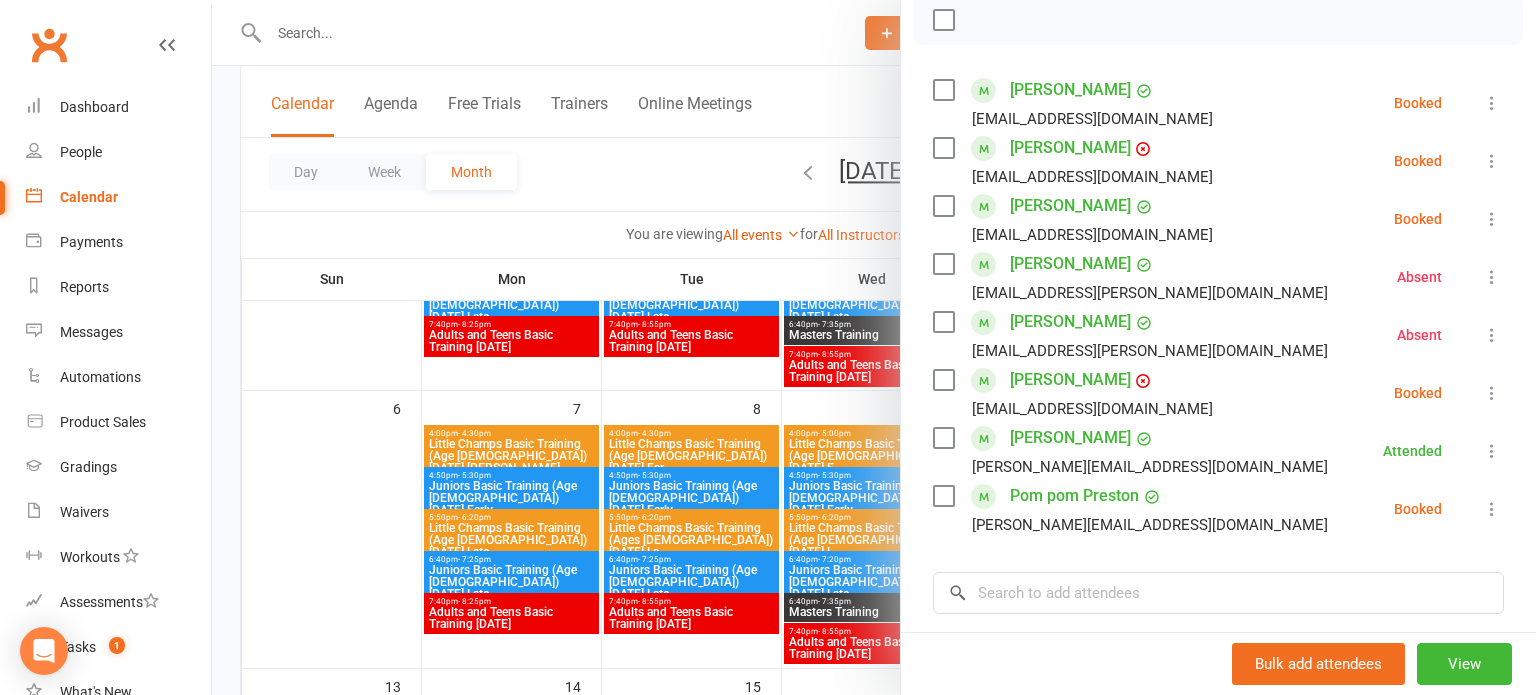 click at bounding box center (1492, 509) 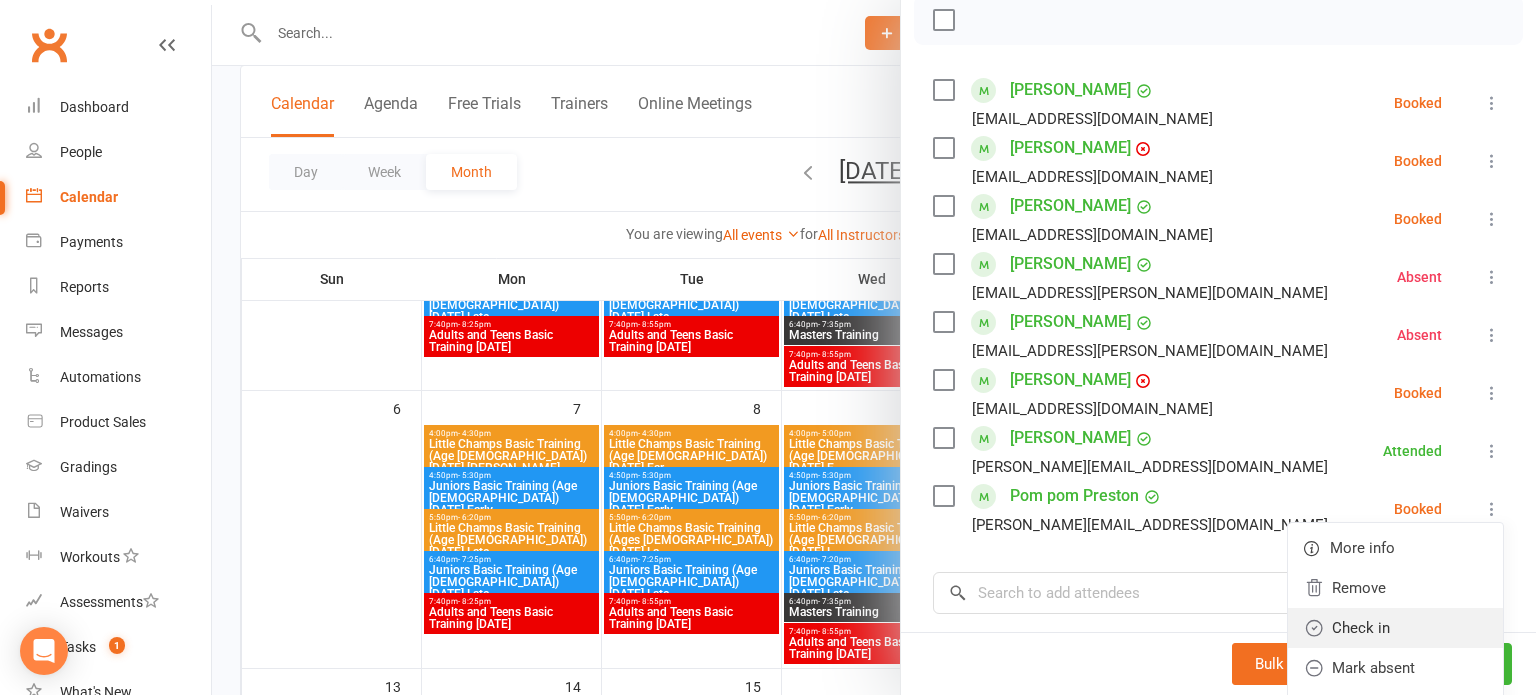 click on "Check in" at bounding box center [1395, 628] 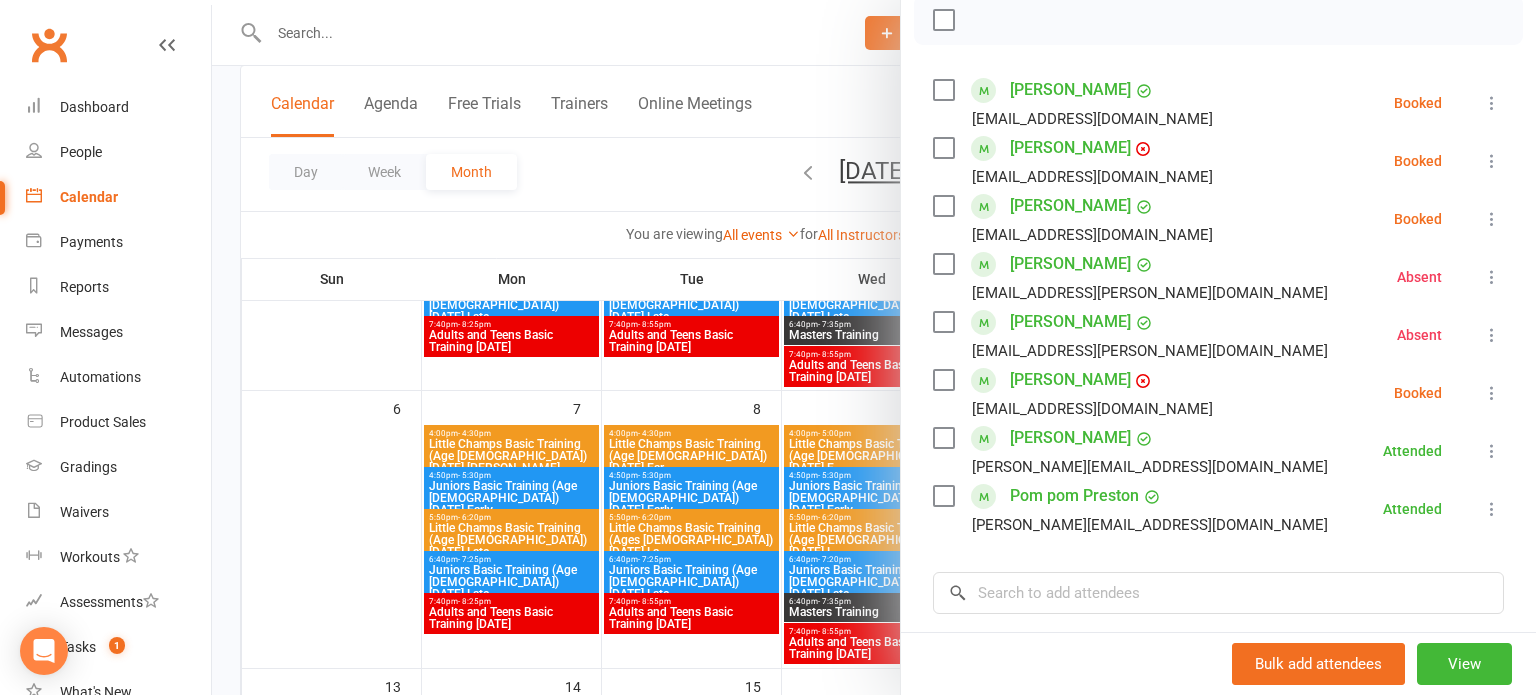 click at bounding box center [1492, 219] 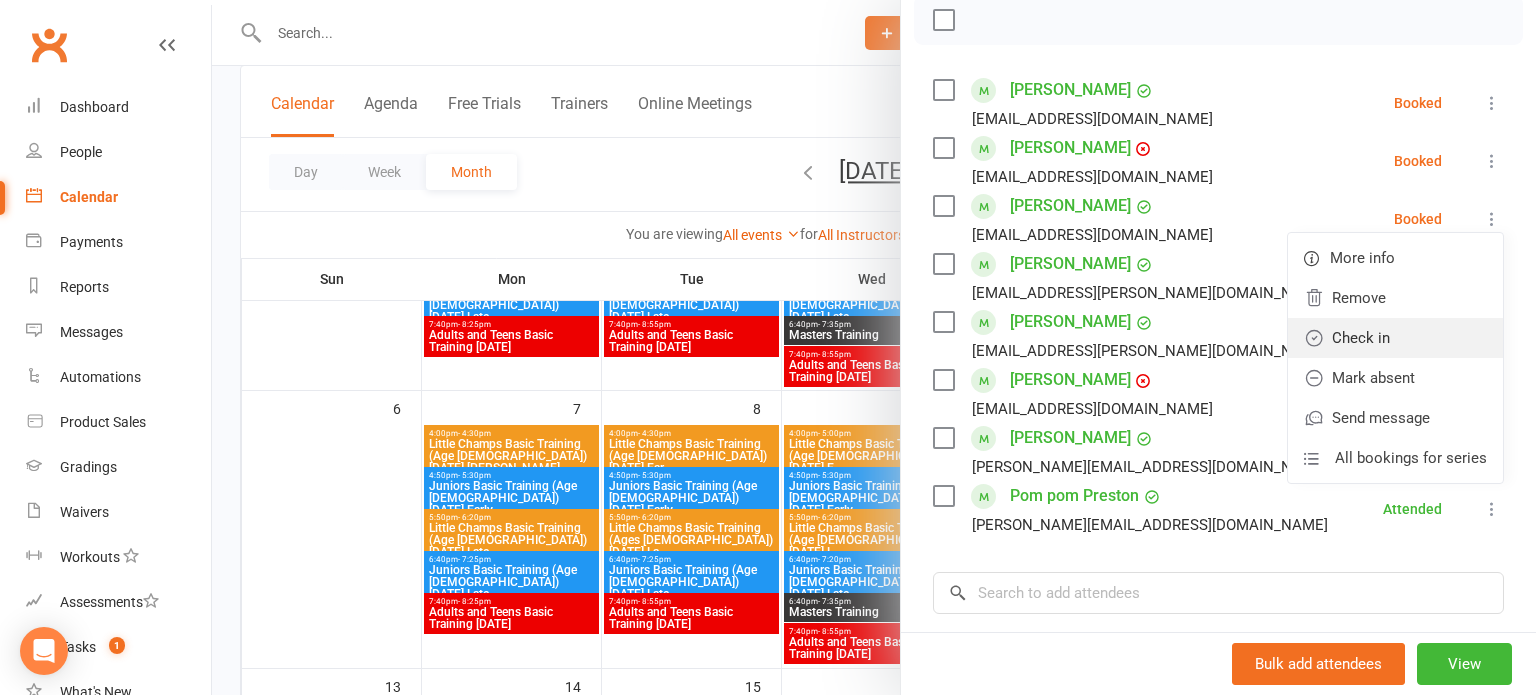 click on "Check in" at bounding box center [1395, 338] 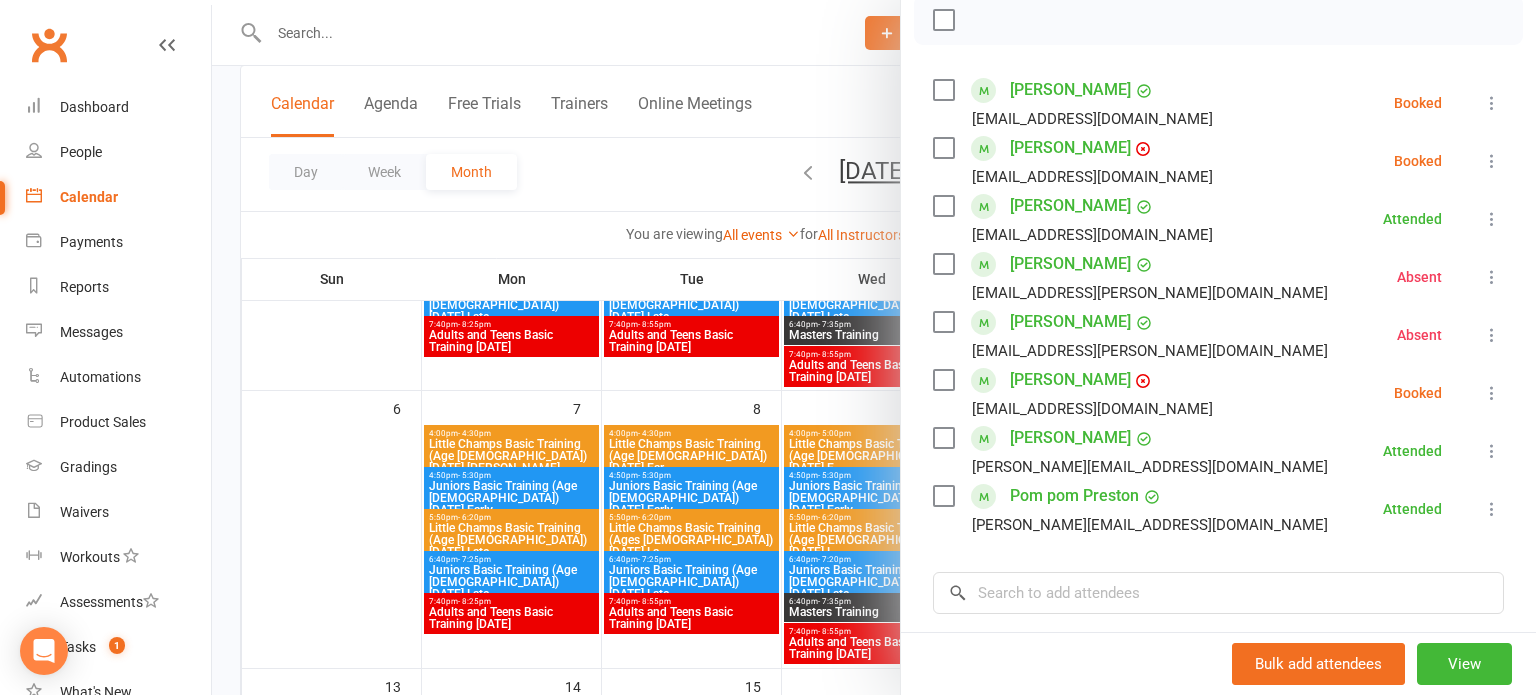 click at bounding box center (1492, 103) 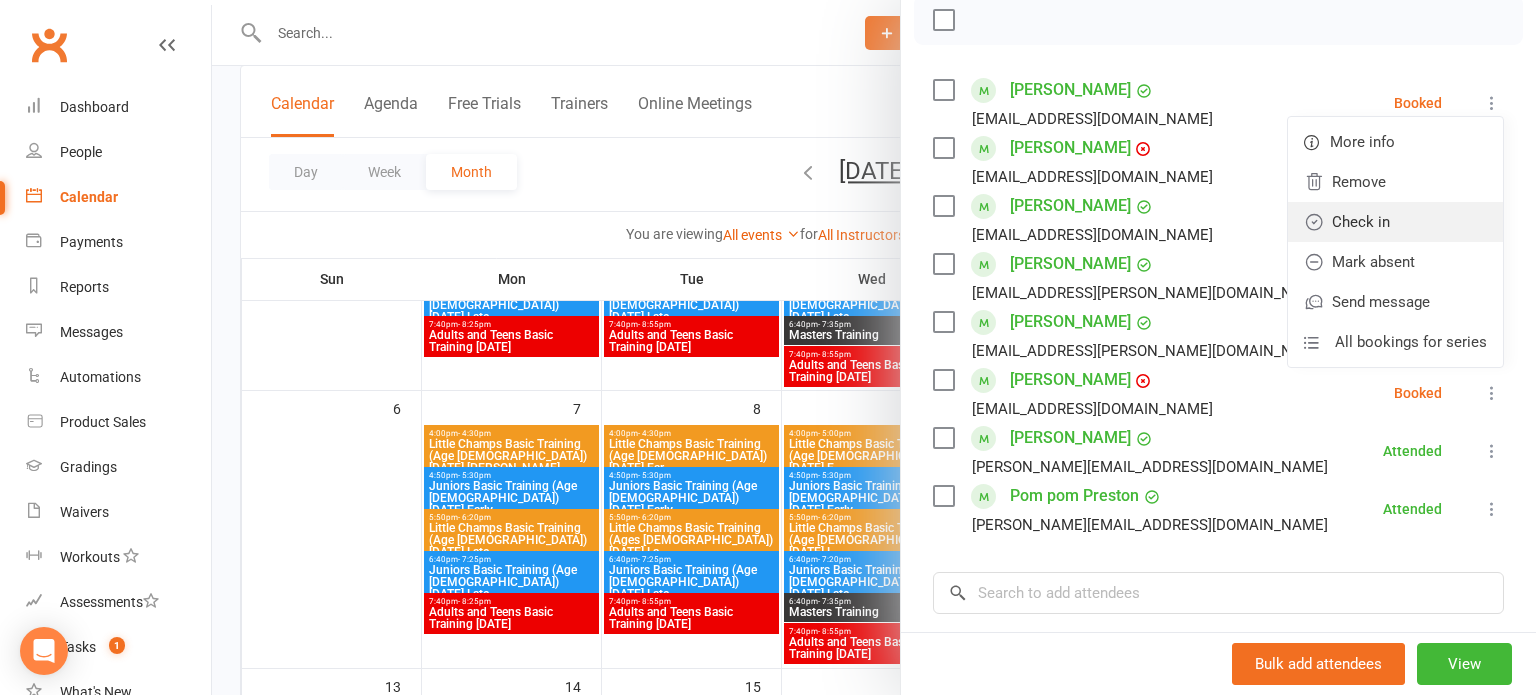 click on "Check in" at bounding box center (1395, 222) 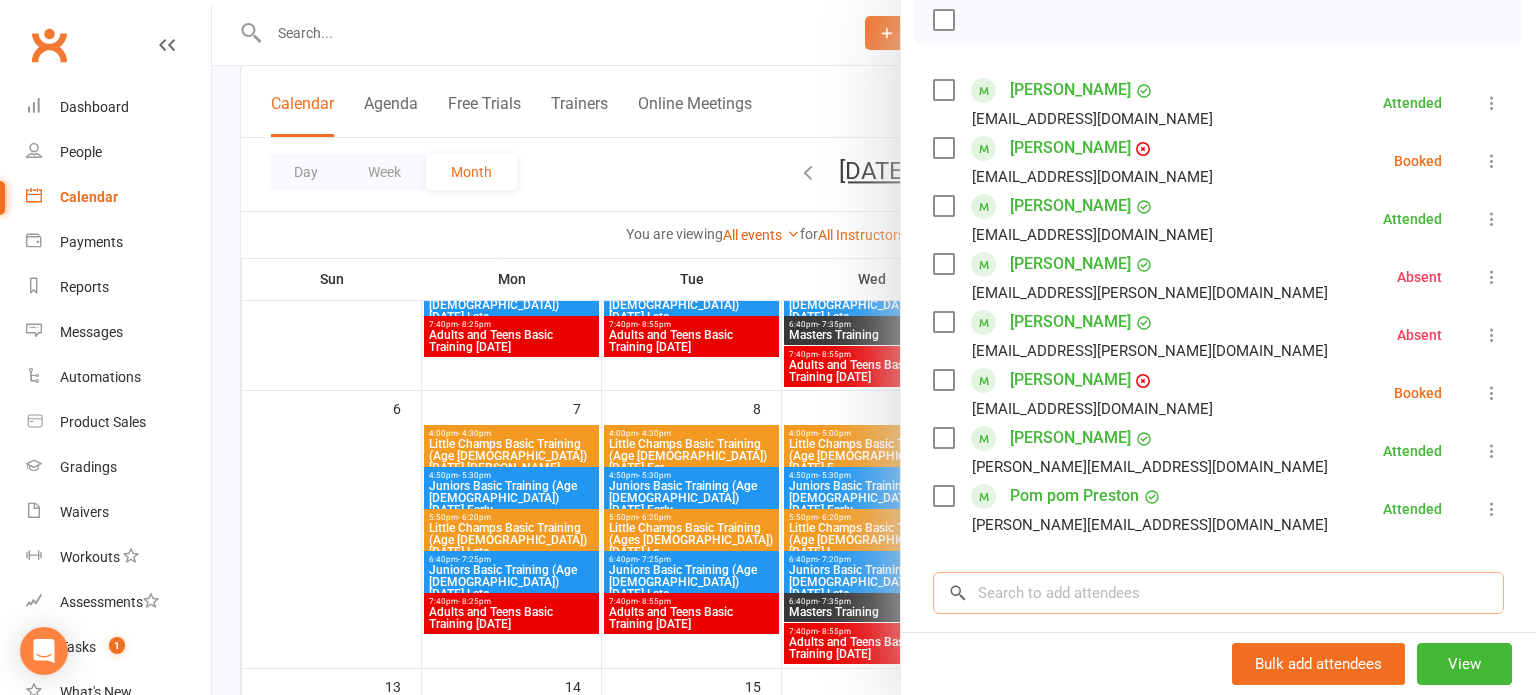 click at bounding box center (1218, 593) 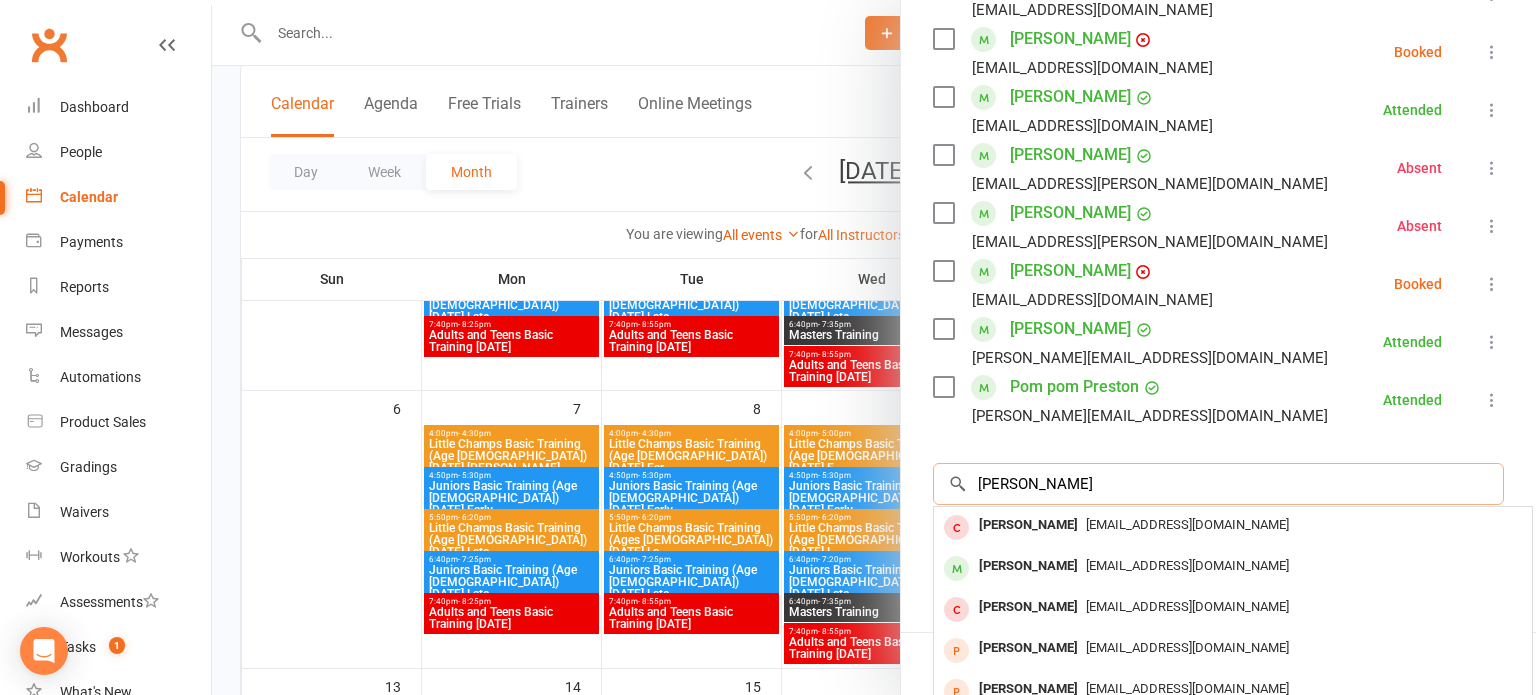 scroll, scrollTop: 419, scrollLeft: 0, axis: vertical 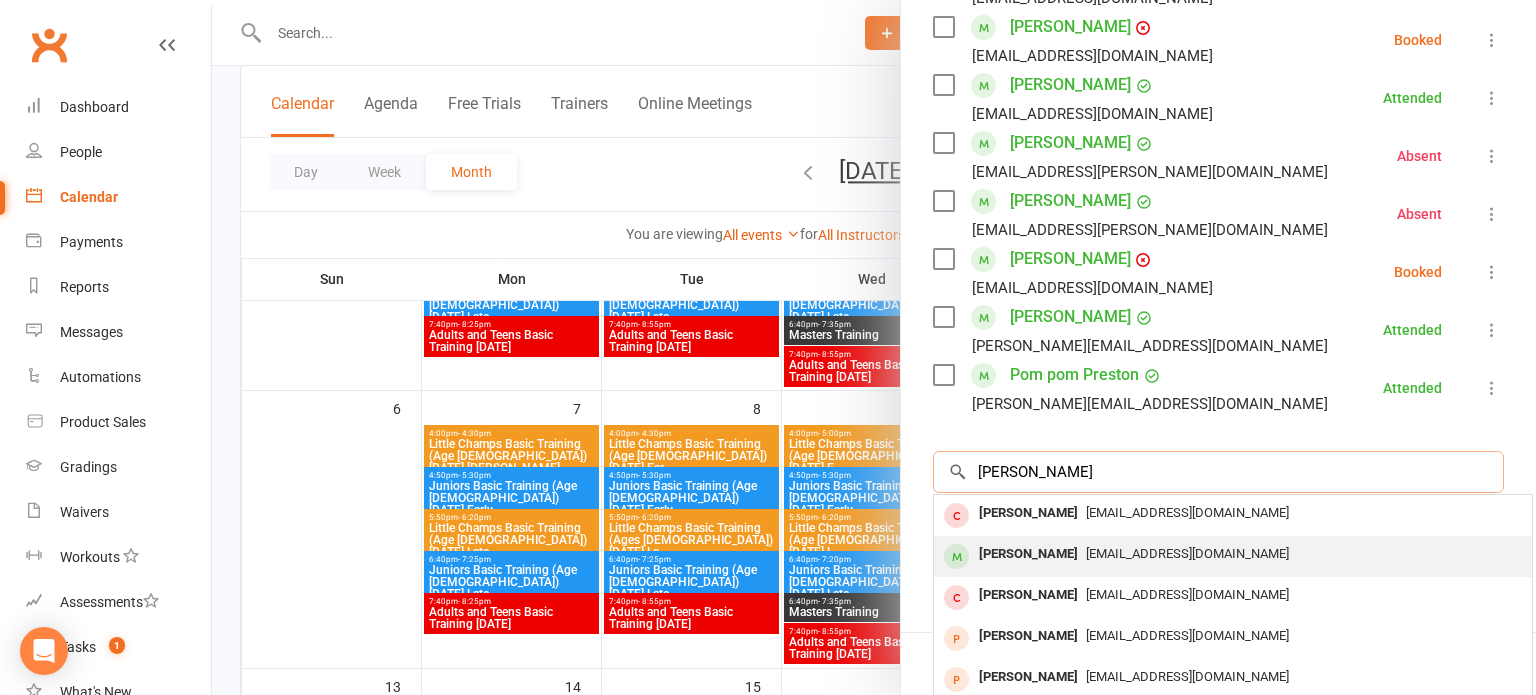 type on "[PERSON_NAME]" 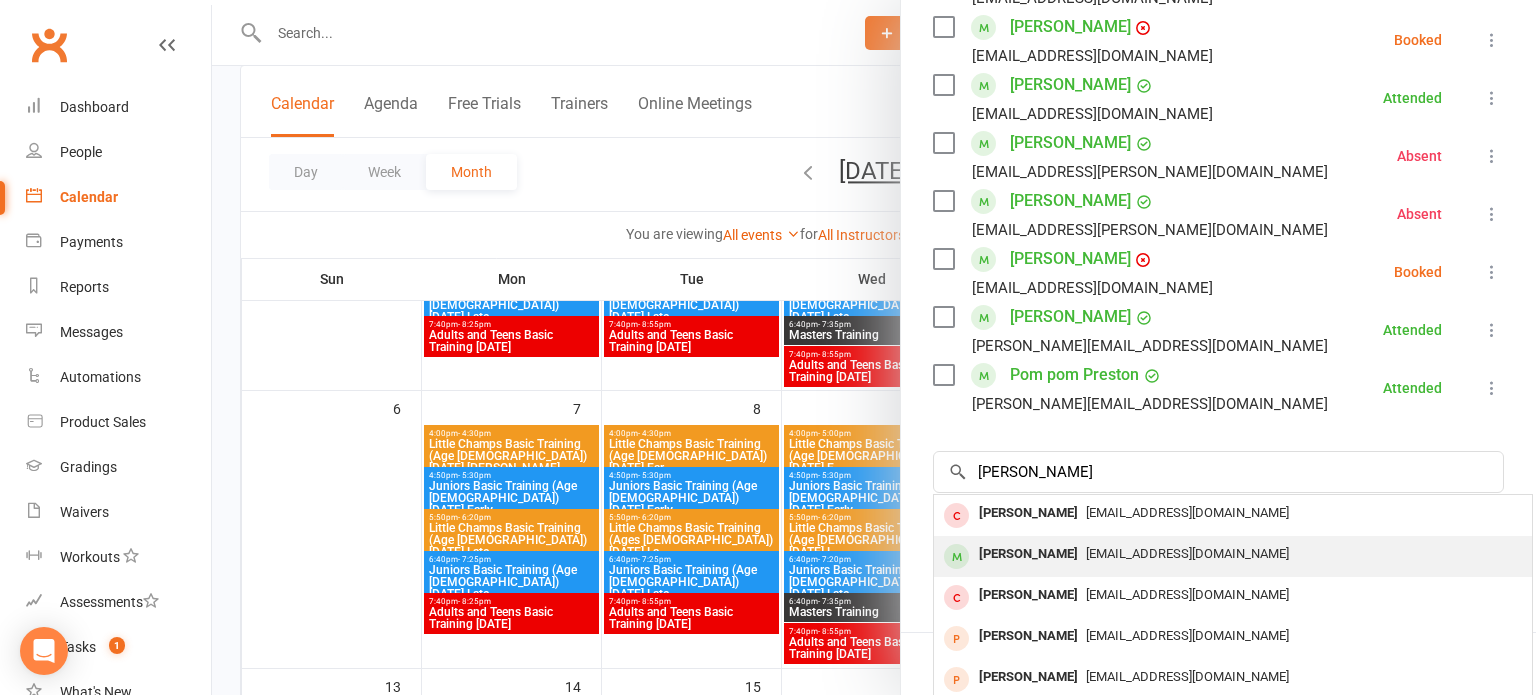 click on "[EMAIL_ADDRESS][DOMAIN_NAME]" at bounding box center (1233, 554) 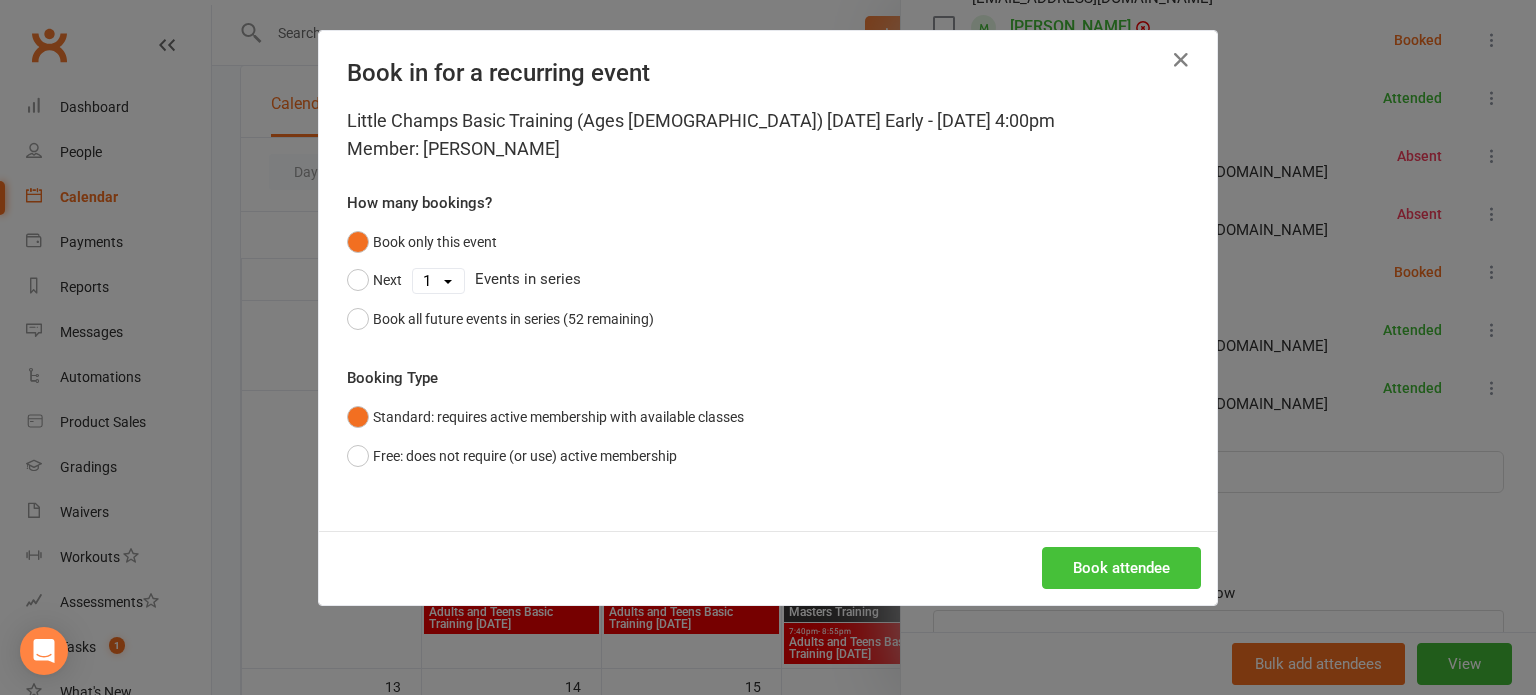 click on "Book attendee" at bounding box center (1121, 568) 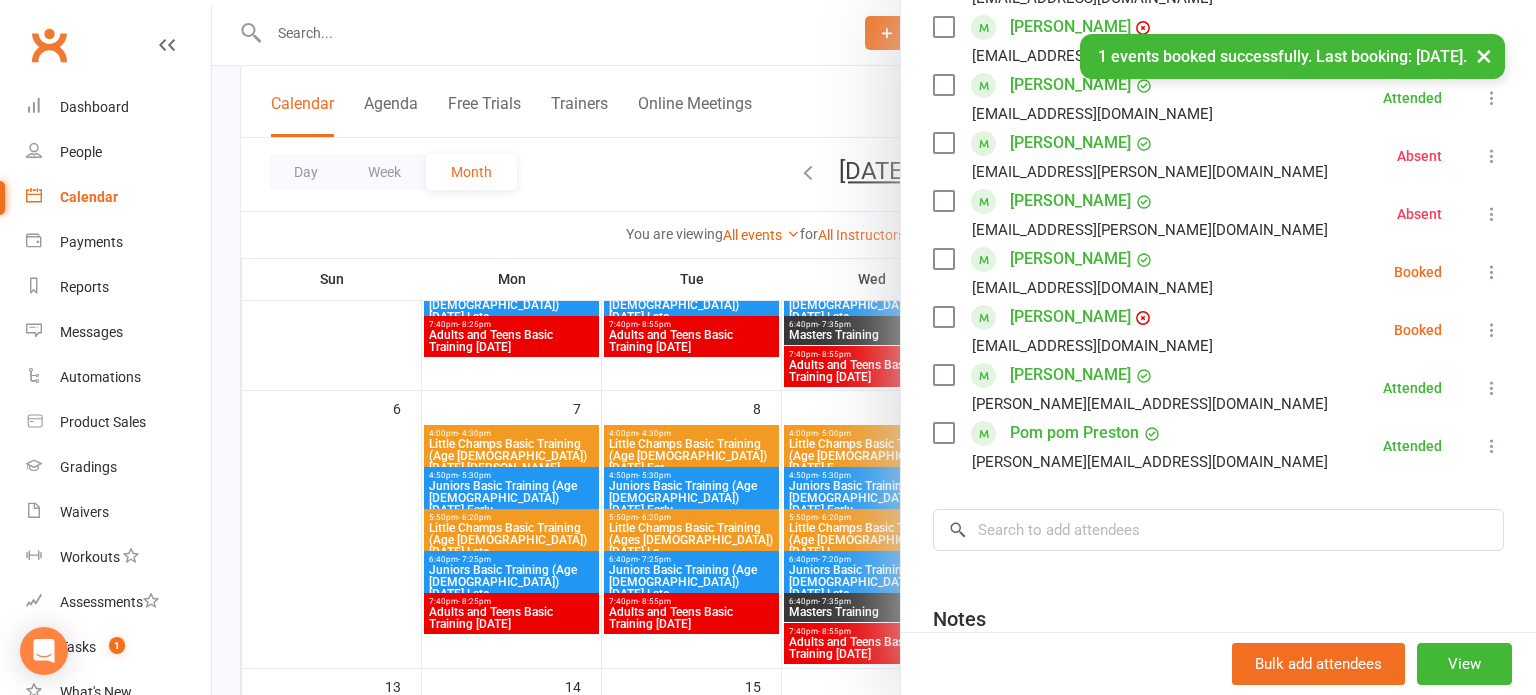 click at bounding box center [1492, 272] 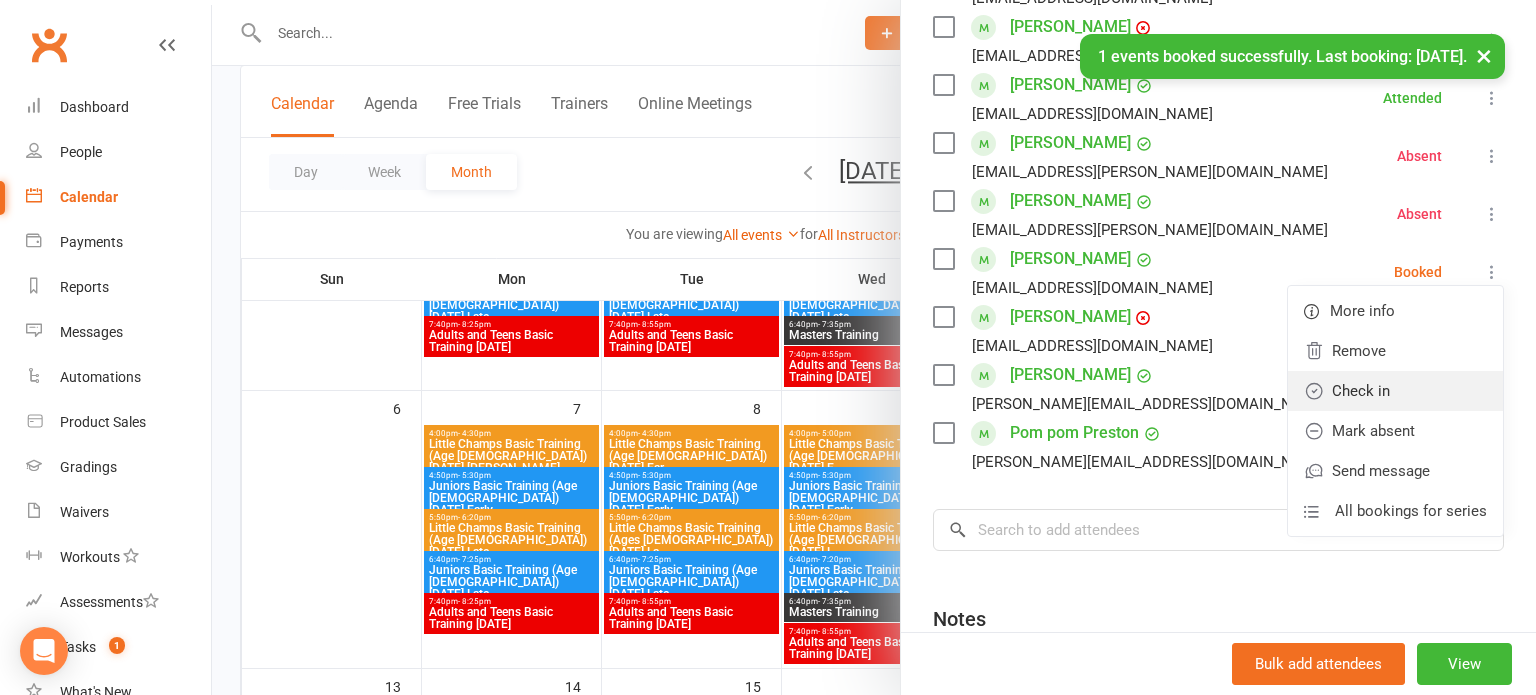 click on "Check in" at bounding box center (1395, 391) 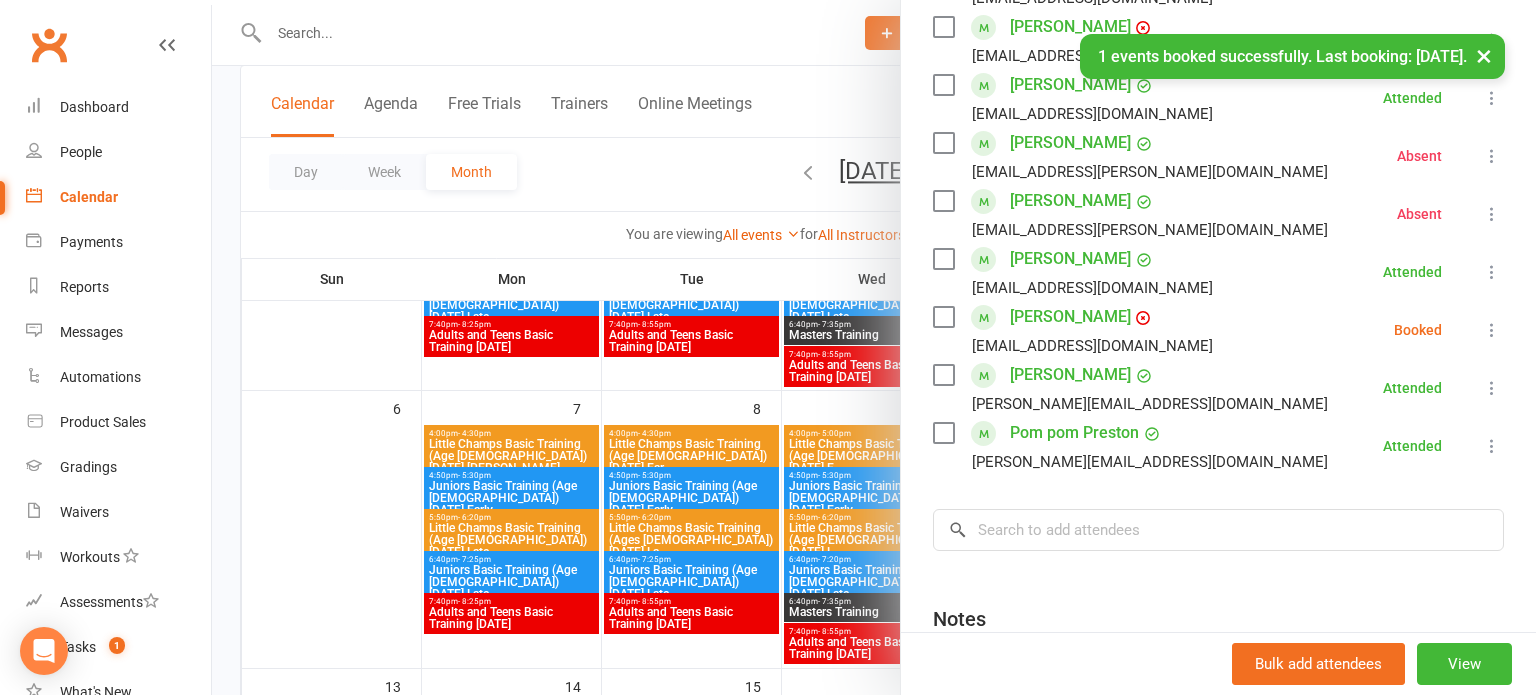 scroll, scrollTop: 370, scrollLeft: 0, axis: vertical 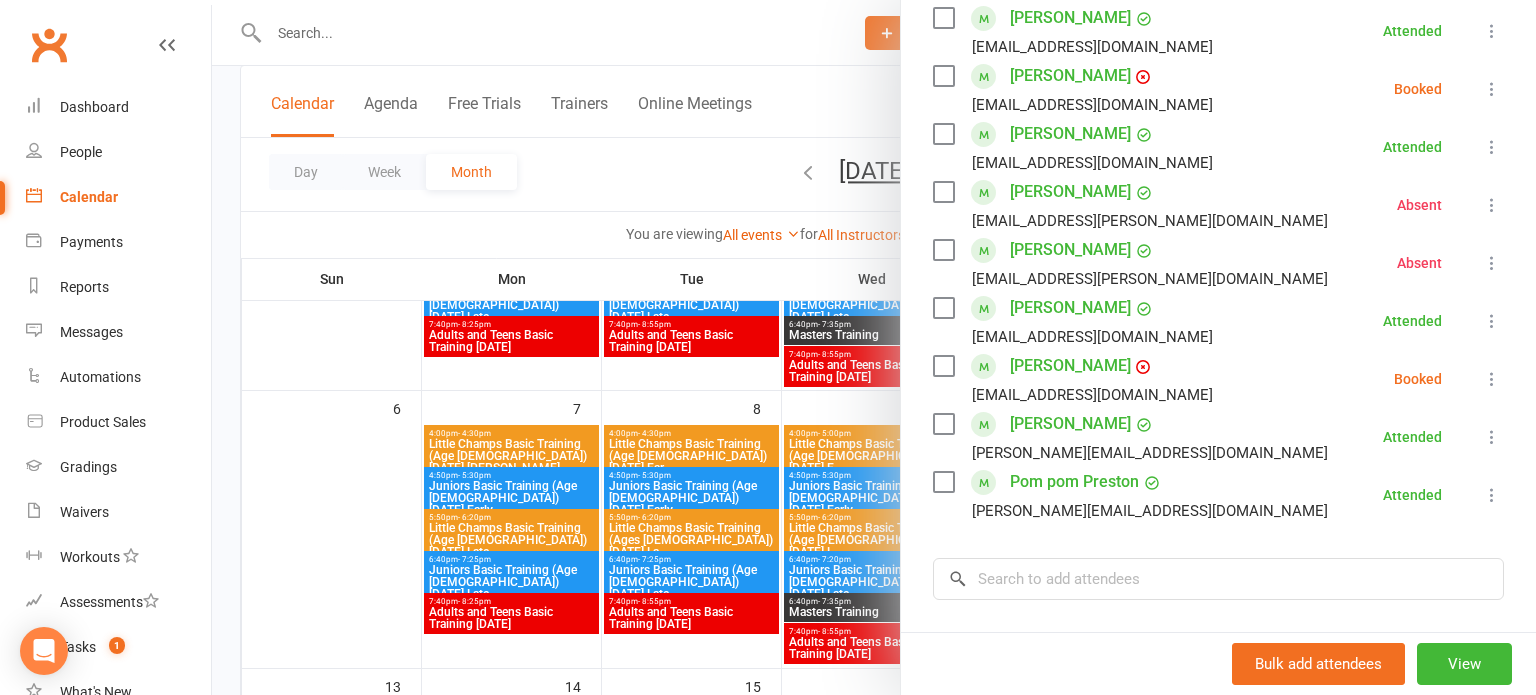 click at bounding box center (1492, 89) 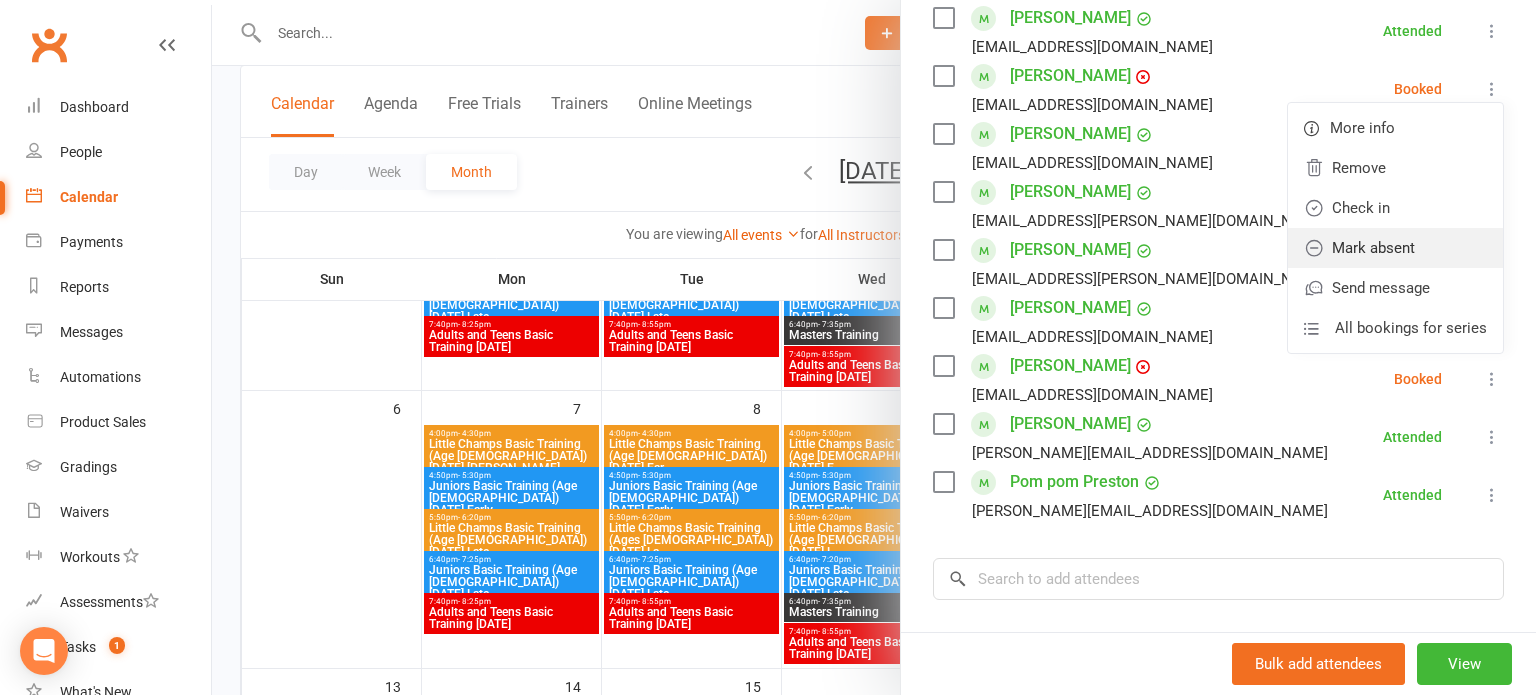 click on "Mark absent" at bounding box center (1395, 248) 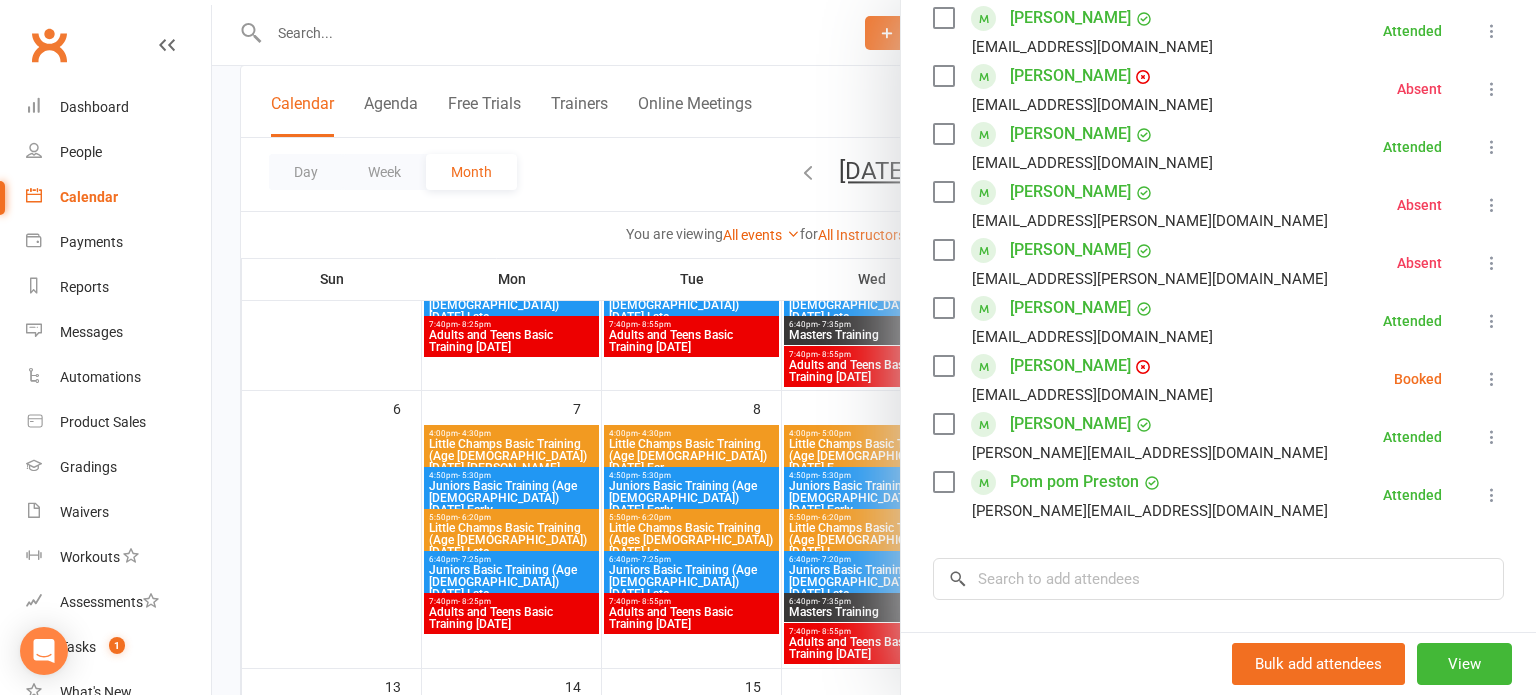 click at bounding box center [1492, 379] 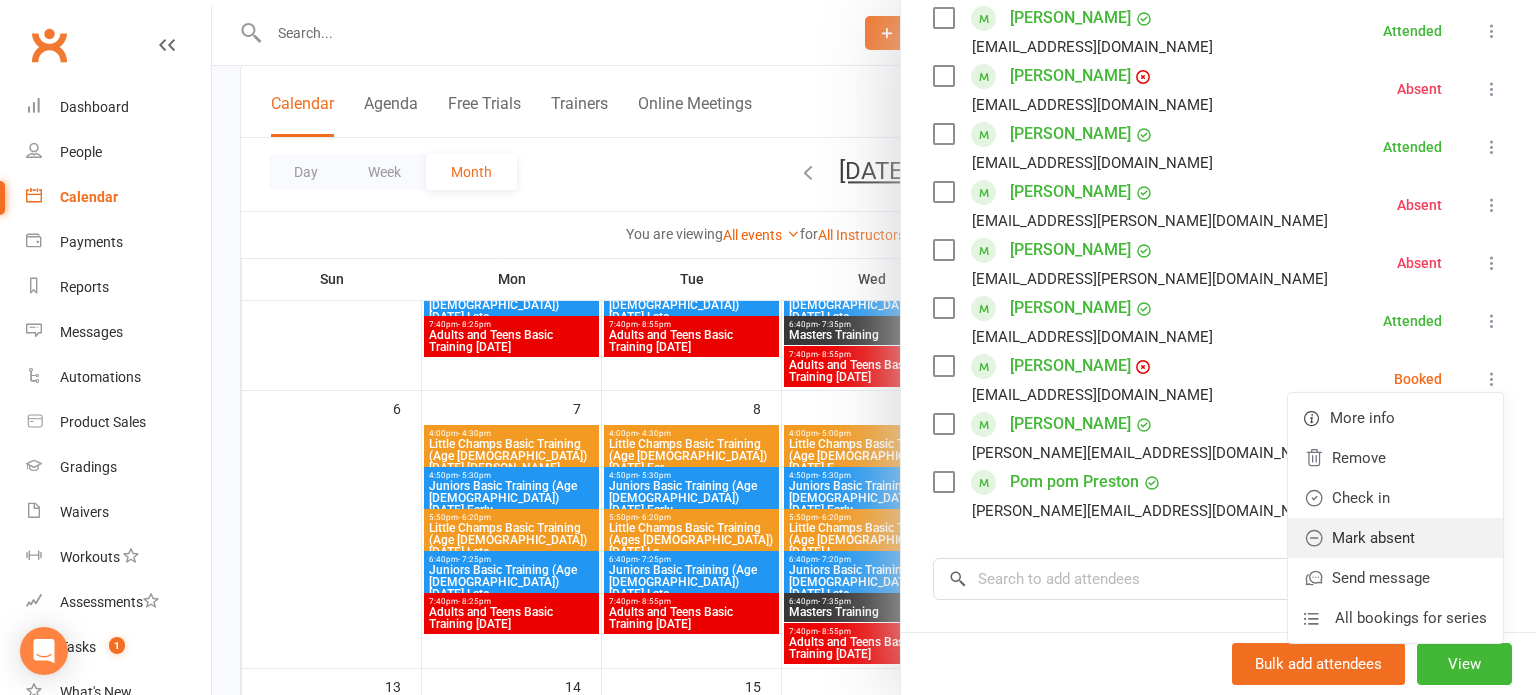 click on "Mark absent" at bounding box center [1395, 538] 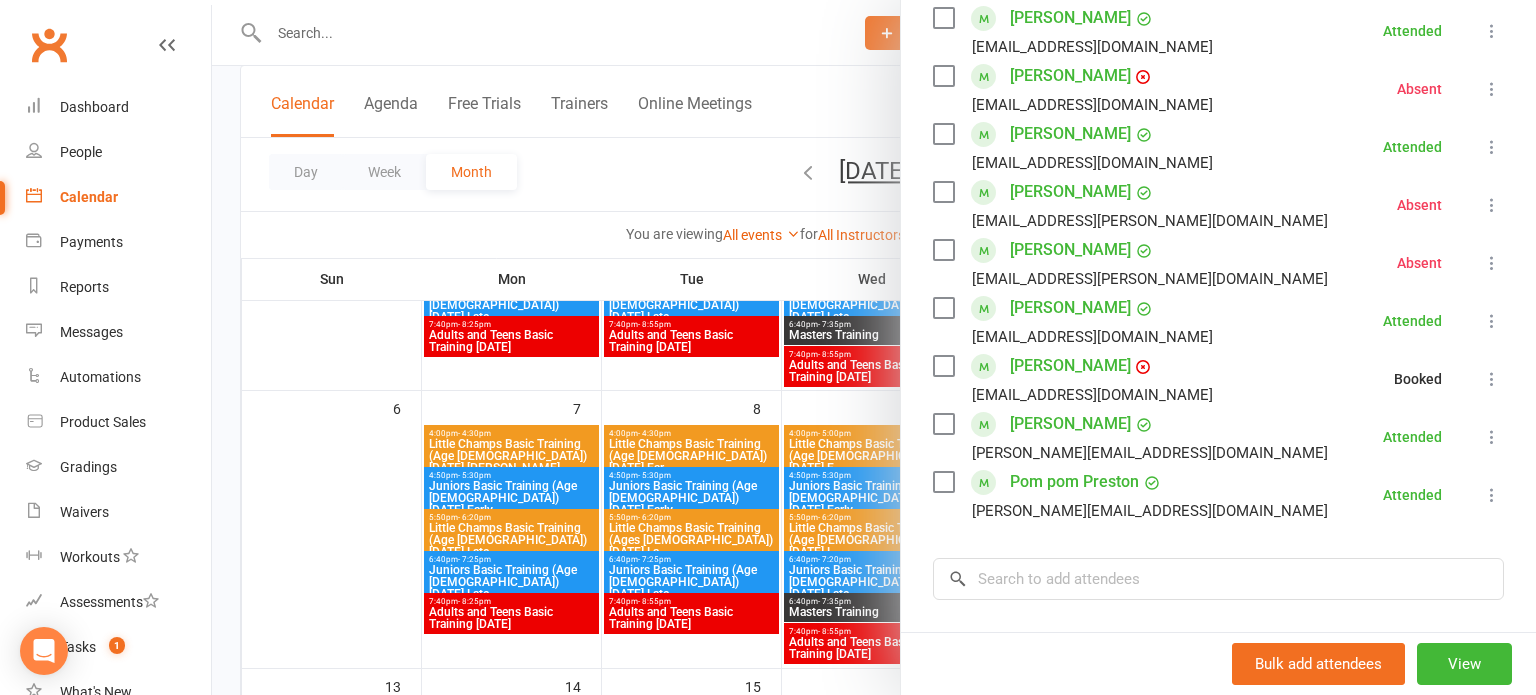 scroll, scrollTop: 304, scrollLeft: 0, axis: vertical 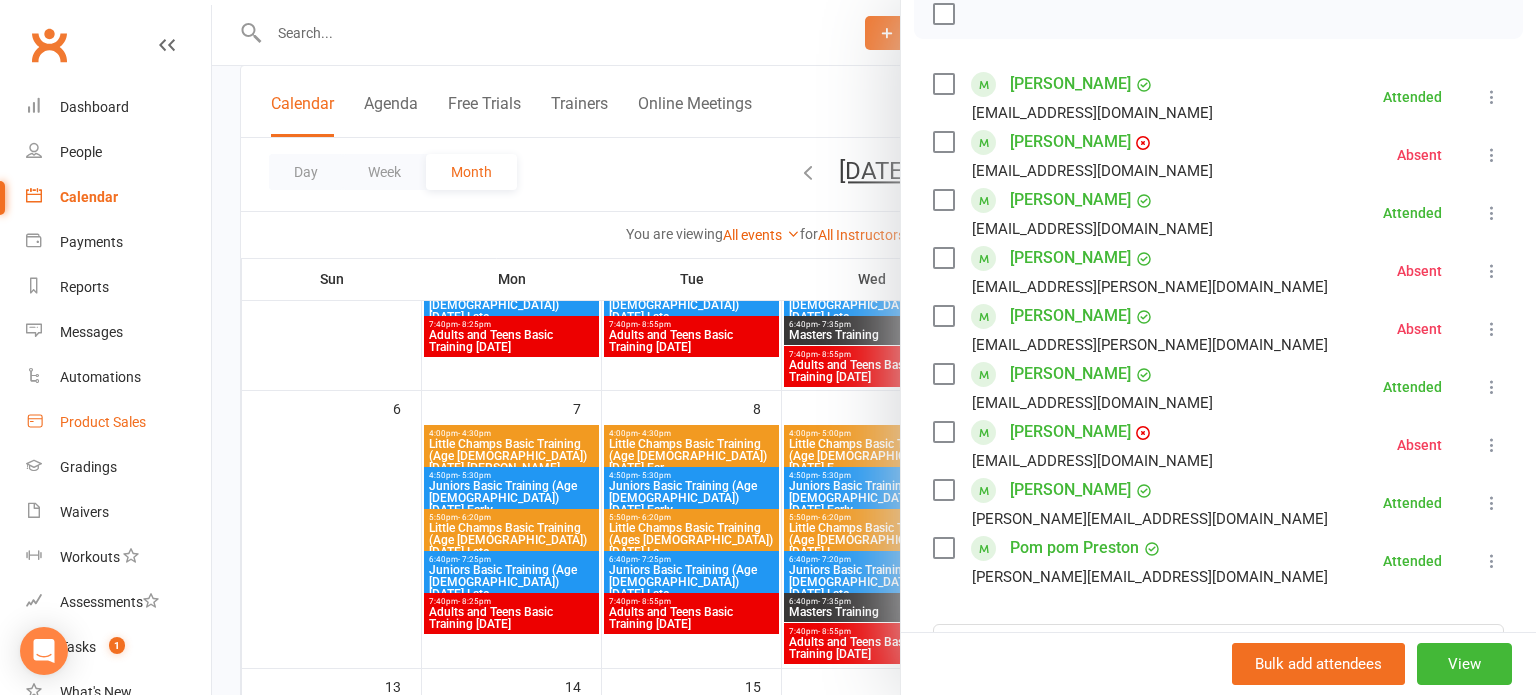 click on "Product Sales" at bounding box center (103, 422) 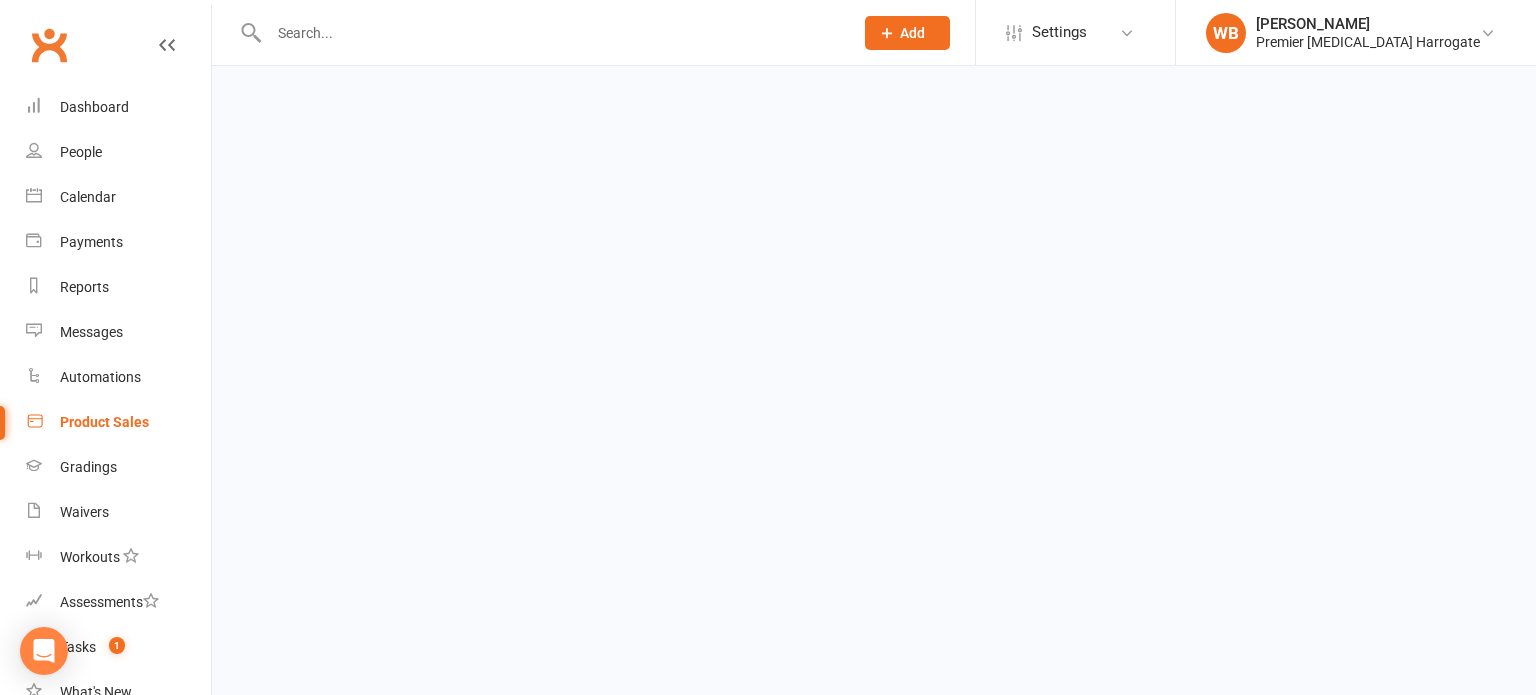scroll, scrollTop: 0, scrollLeft: 0, axis: both 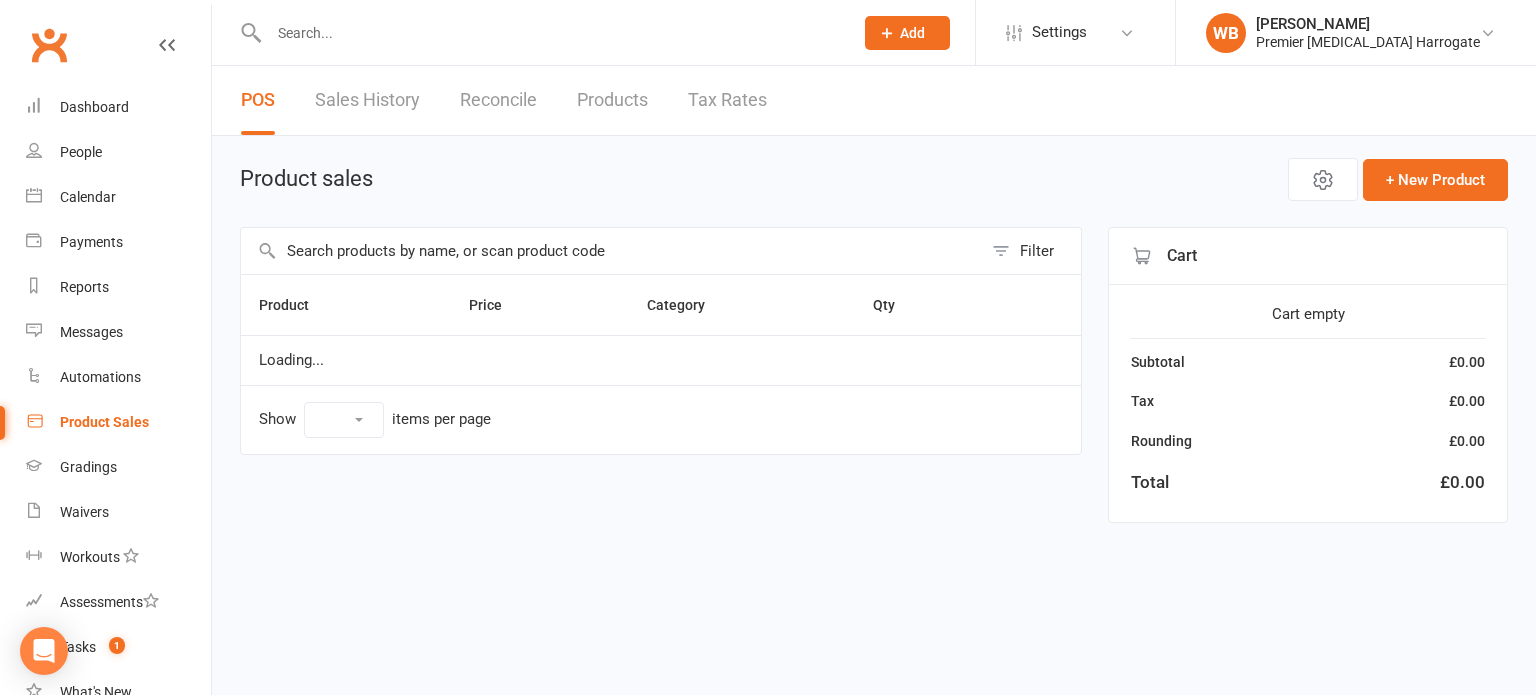 select on "10" 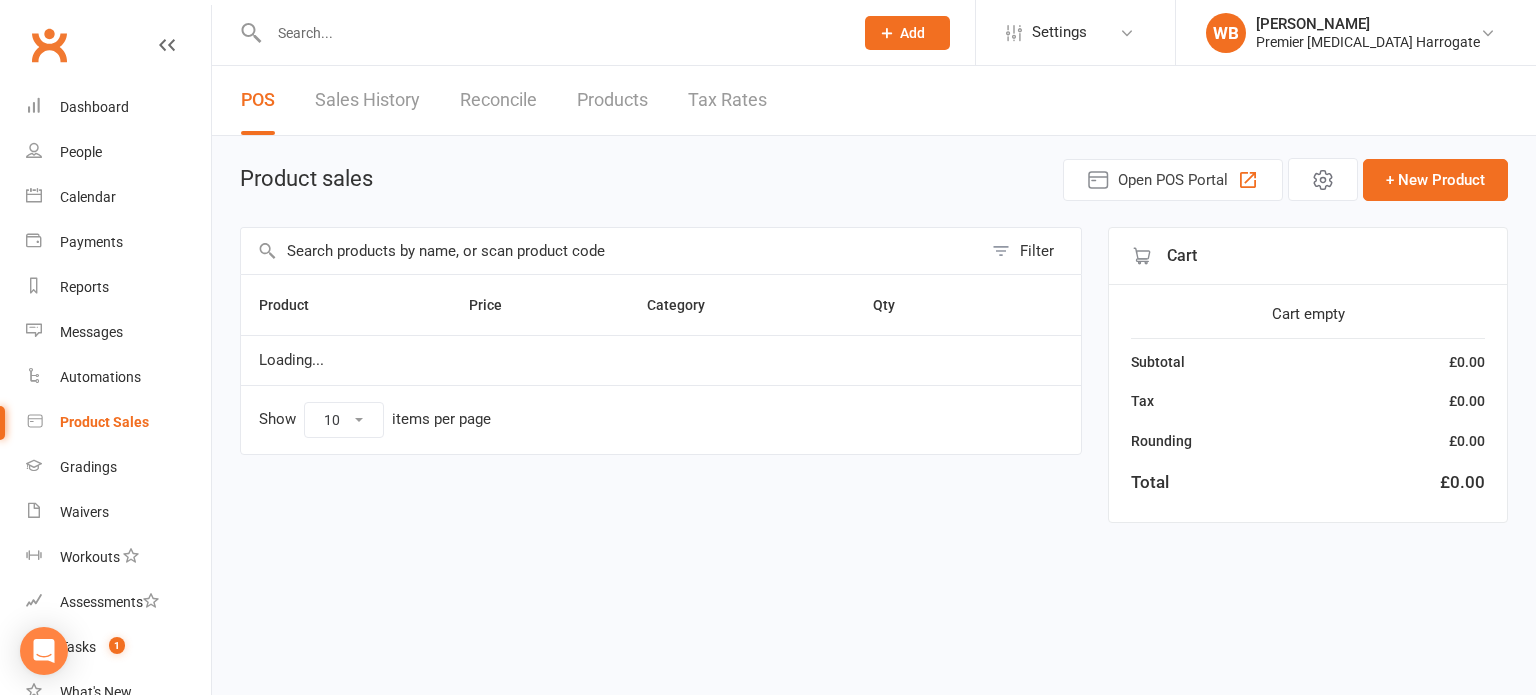 click at bounding box center [611, 251] 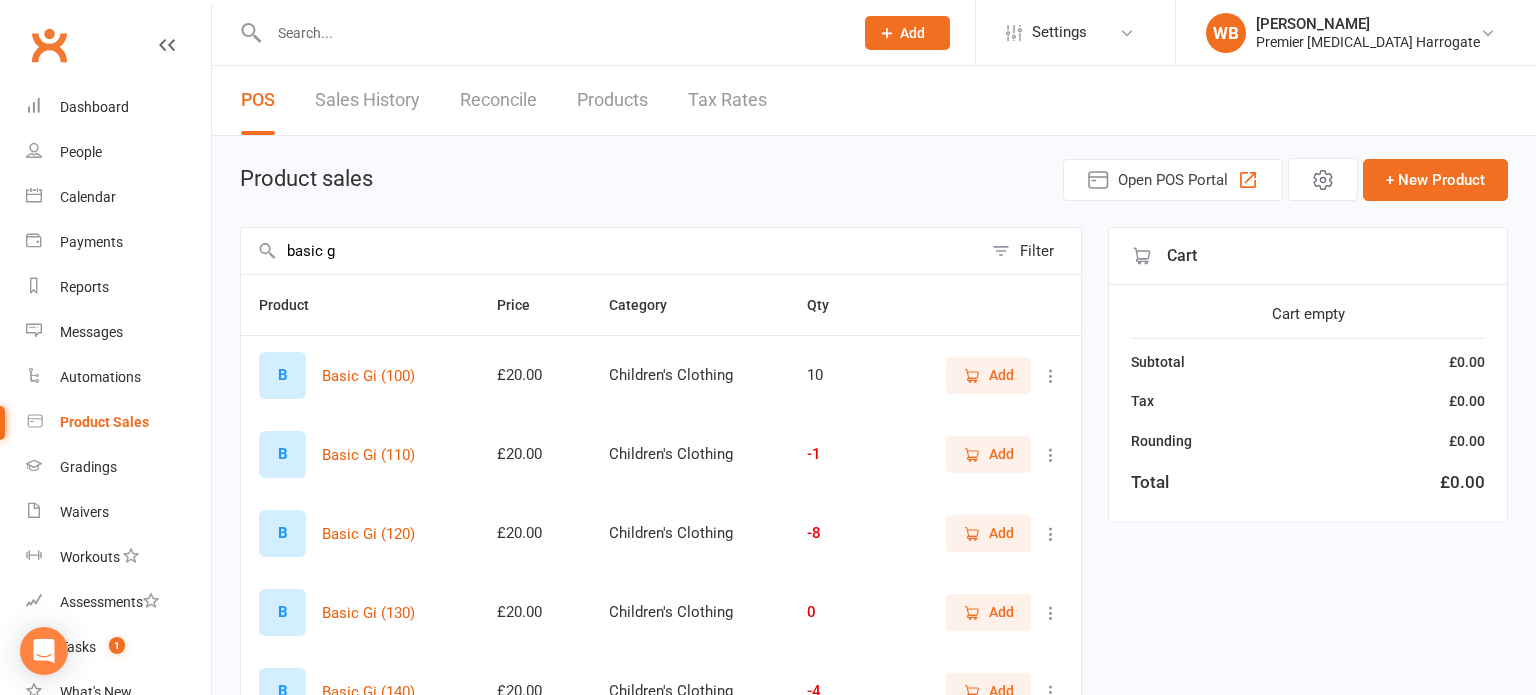 type on "basic g" 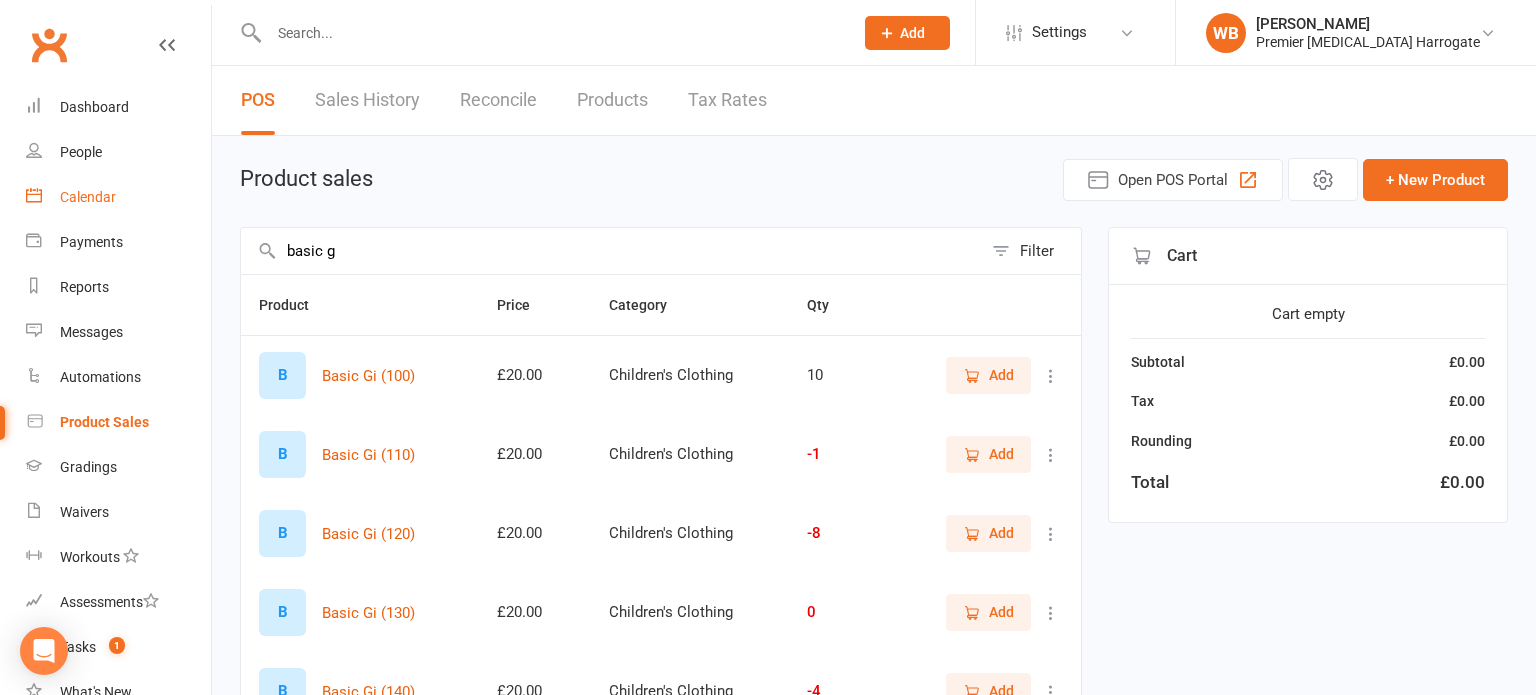 click on "Calendar" at bounding box center (118, 197) 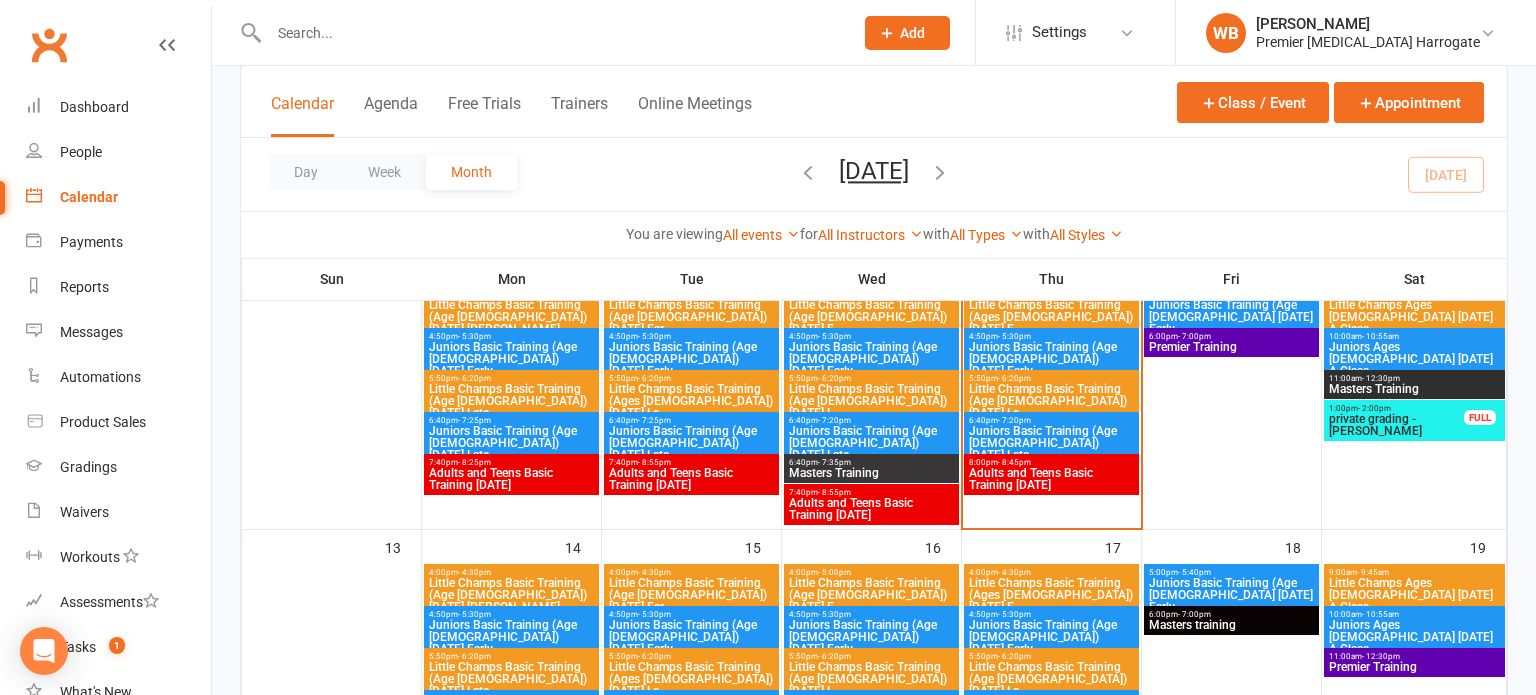 scroll, scrollTop: 479, scrollLeft: 0, axis: vertical 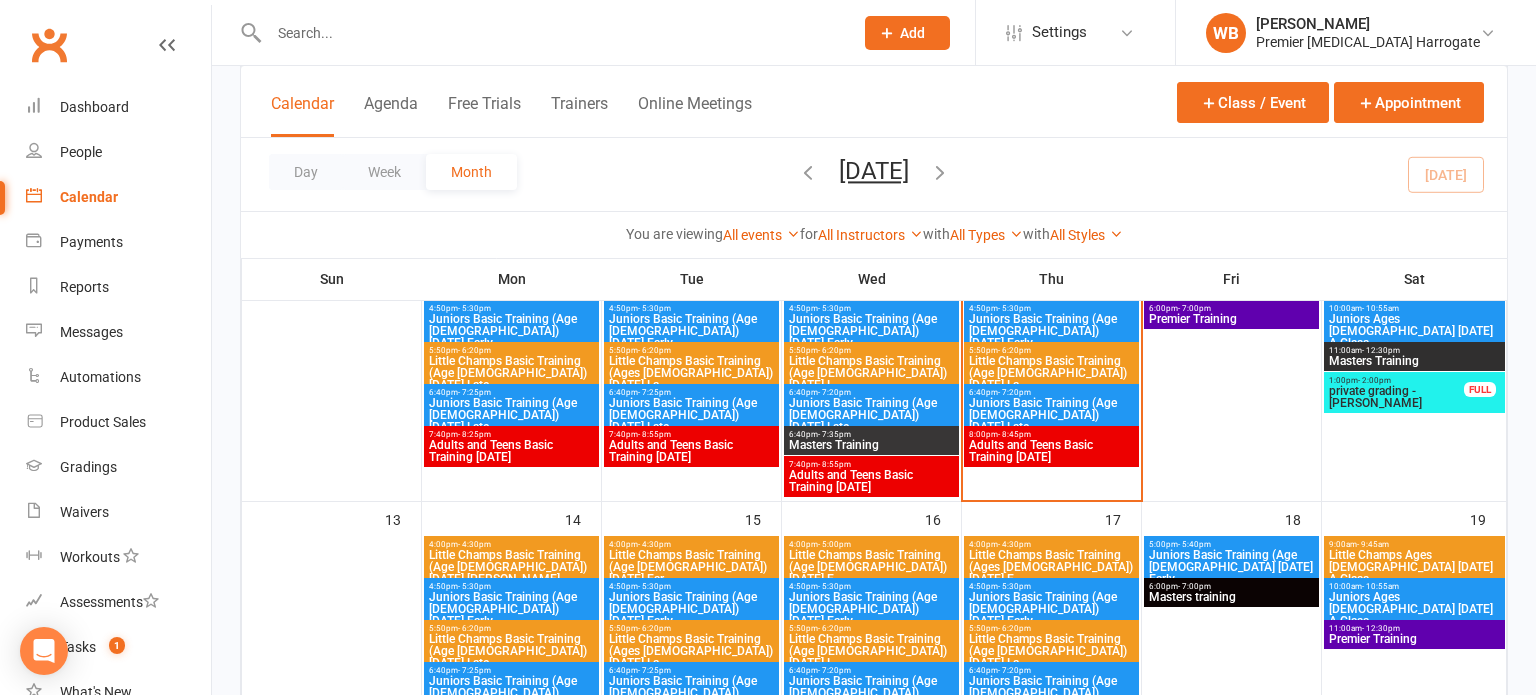 click on "Juniors Basic Training (Age [DEMOGRAPHIC_DATA]) [DATE] Early" at bounding box center (1051, 331) 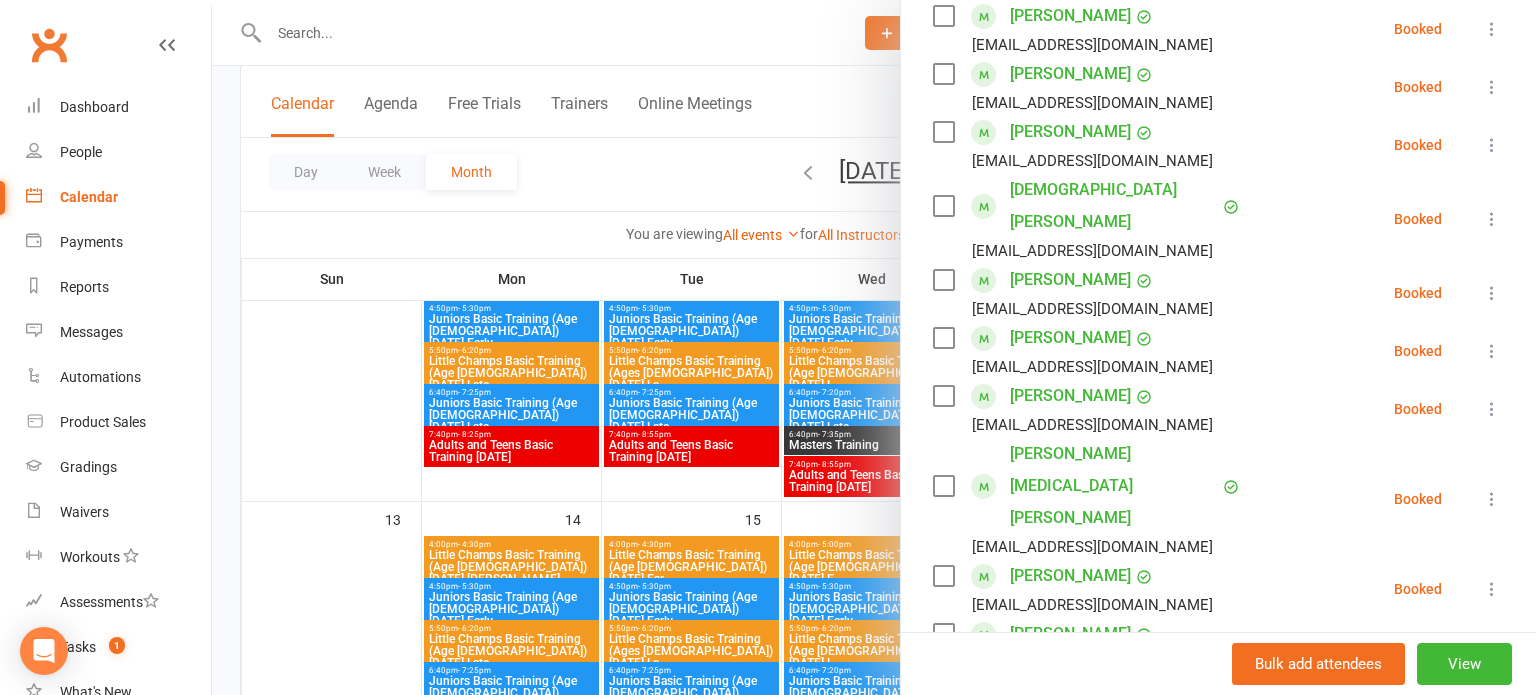 scroll, scrollTop: 664, scrollLeft: 0, axis: vertical 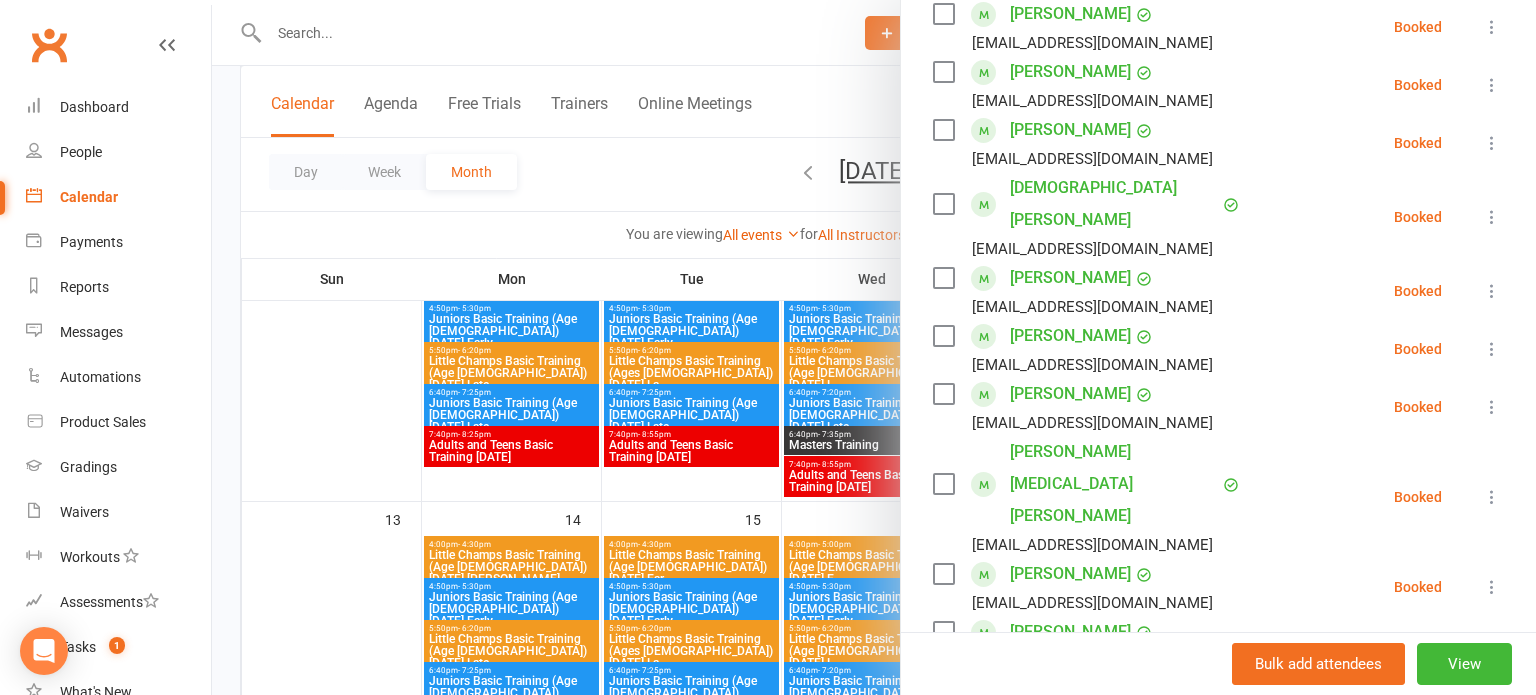 click on "[PERSON_NAME]  [EMAIL_ADDRESS][DOMAIN_NAME] Booked More info  Remove  Check in  Mark absent  Send message  All bookings for series" at bounding box center (1218, 291) 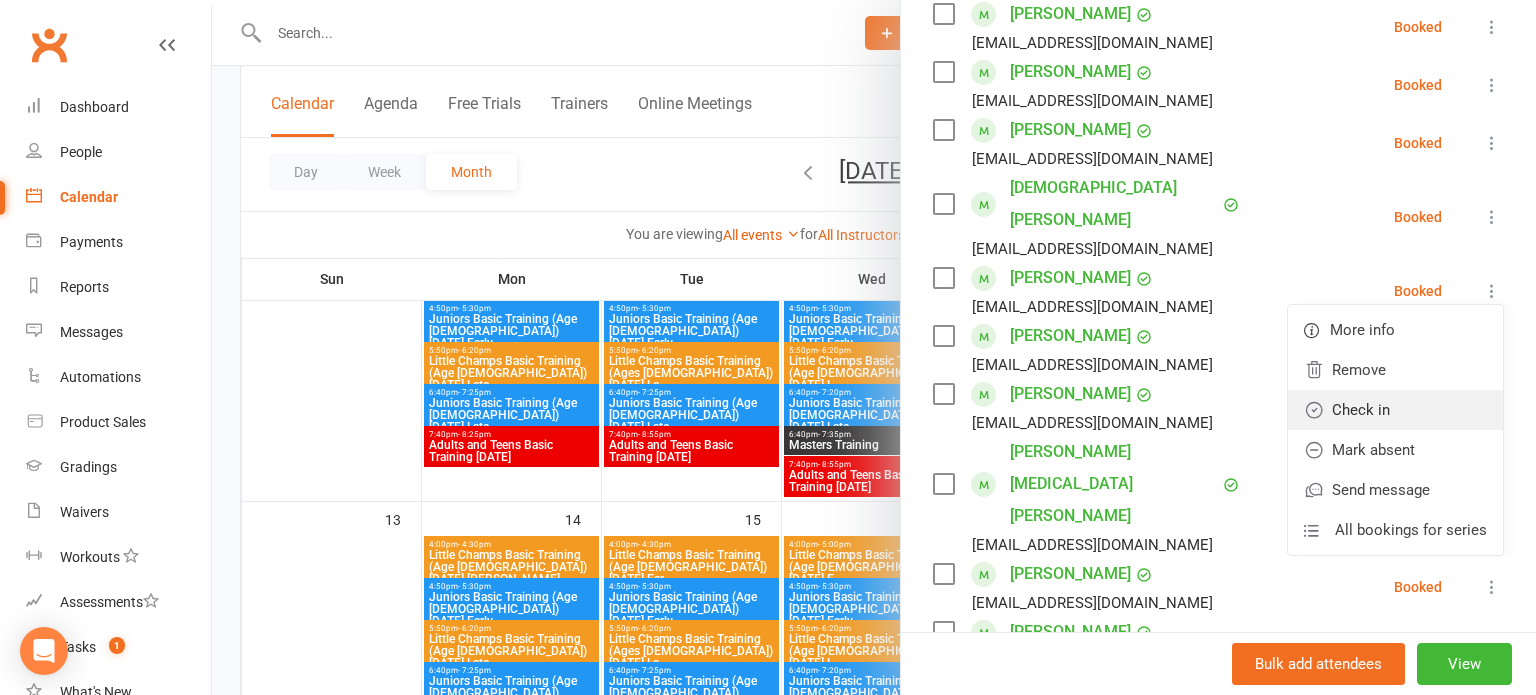 click on "Check in" at bounding box center (1395, 410) 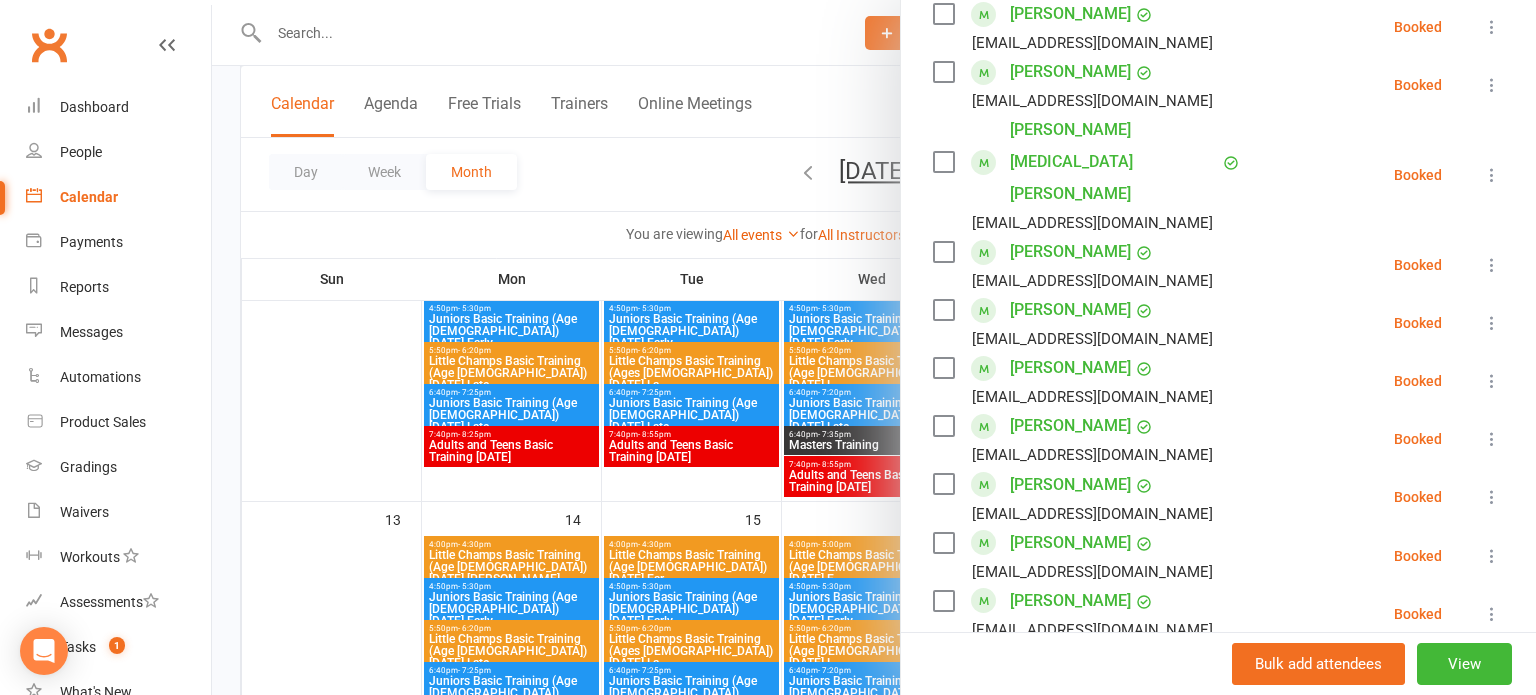 scroll, scrollTop: 987, scrollLeft: 0, axis: vertical 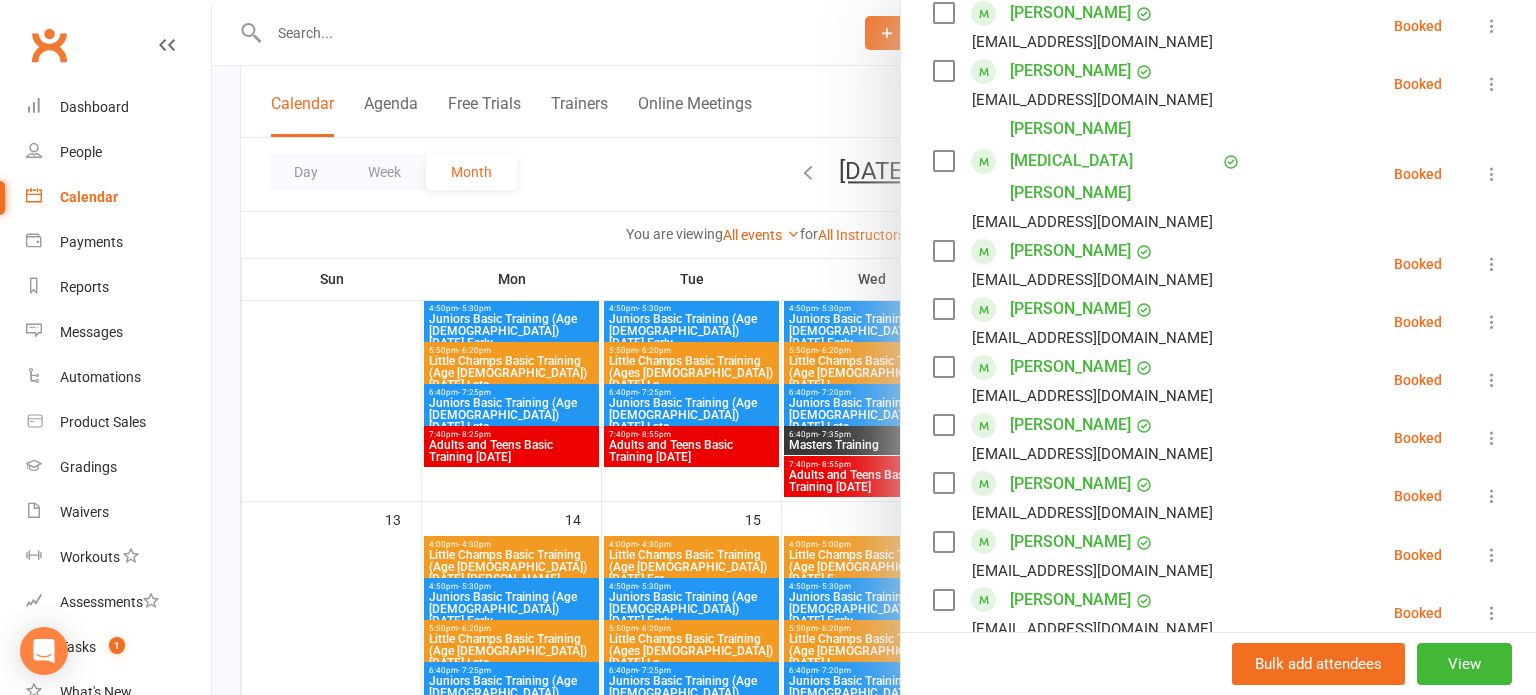 click at bounding box center [1492, 380] 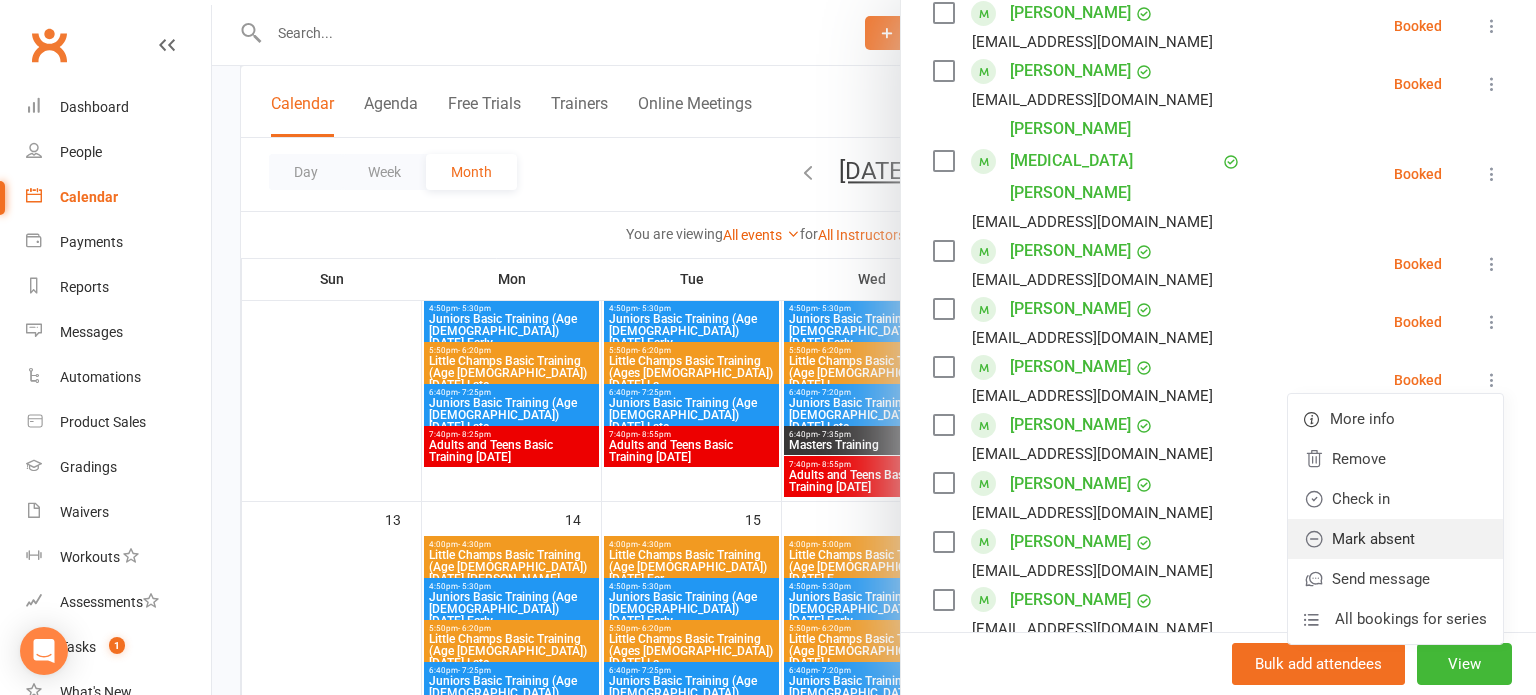 click on "Mark absent" at bounding box center [1395, 539] 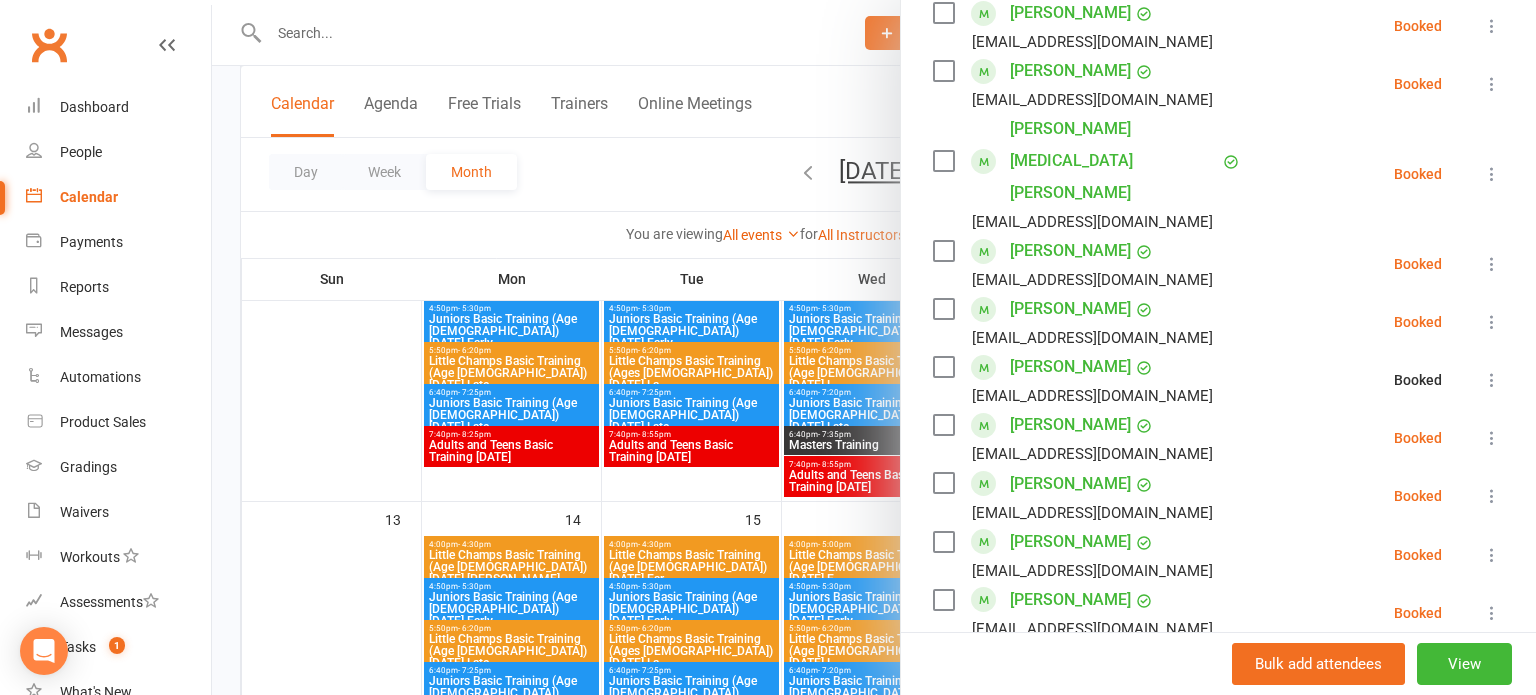 click at bounding box center (1492, 438) 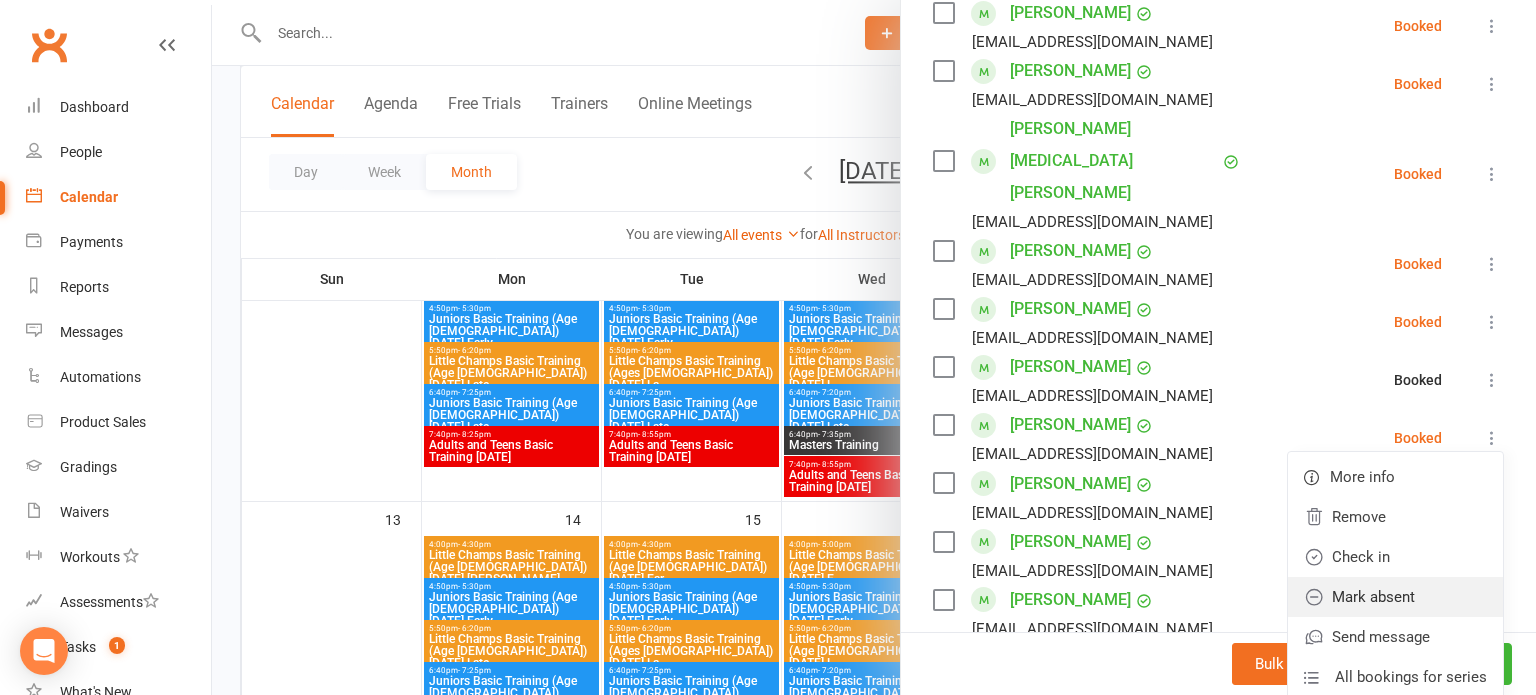 click on "Mark absent" at bounding box center [1395, 597] 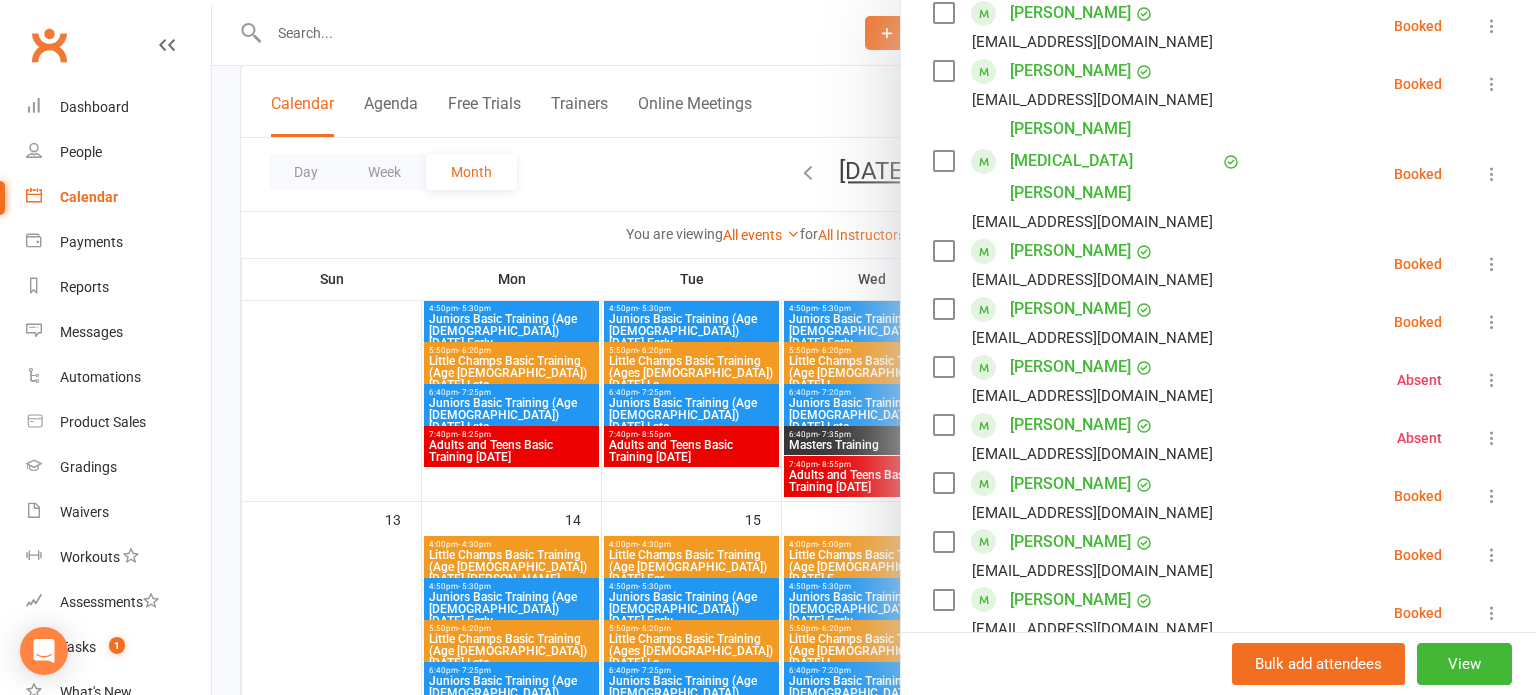 click on "[PERSON_NAME]" at bounding box center [1070, 600] 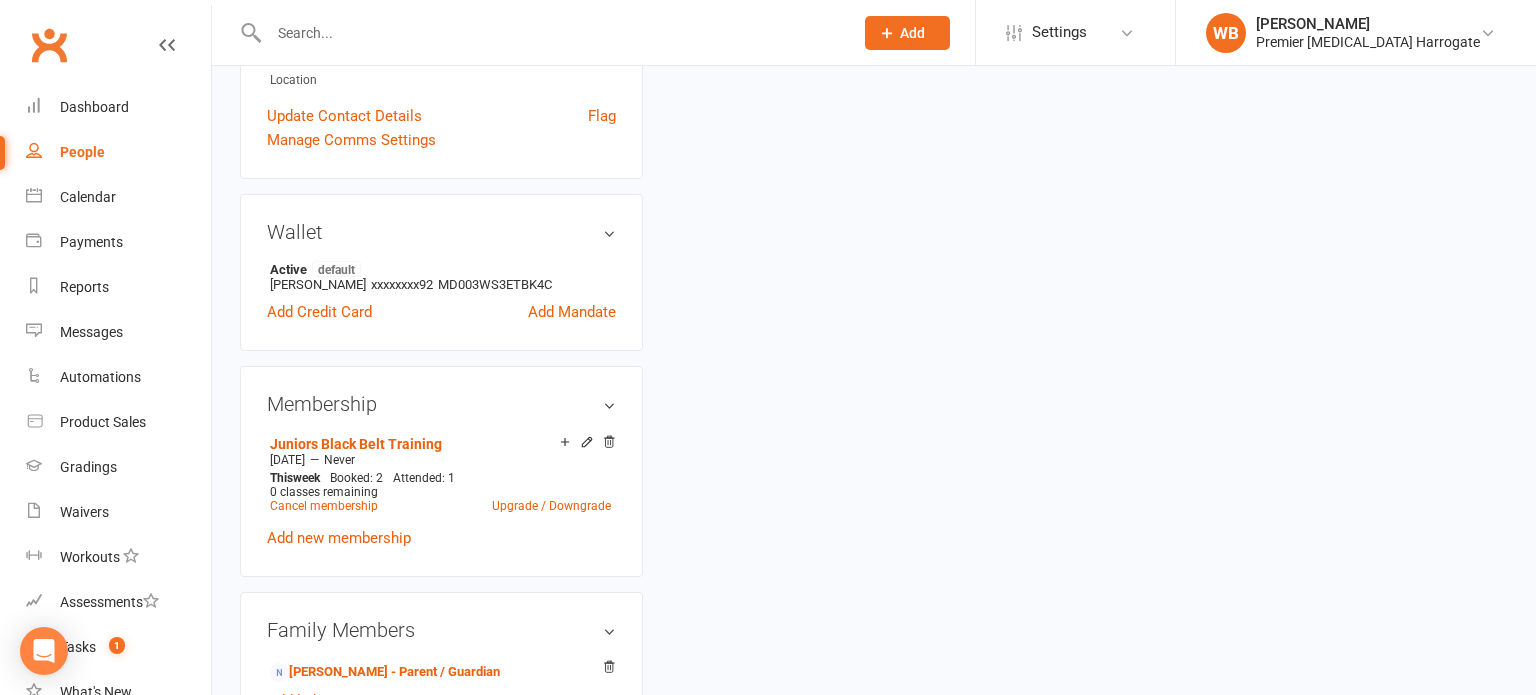 scroll, scrollTop: 0, scrollLeft: 0, axis: both 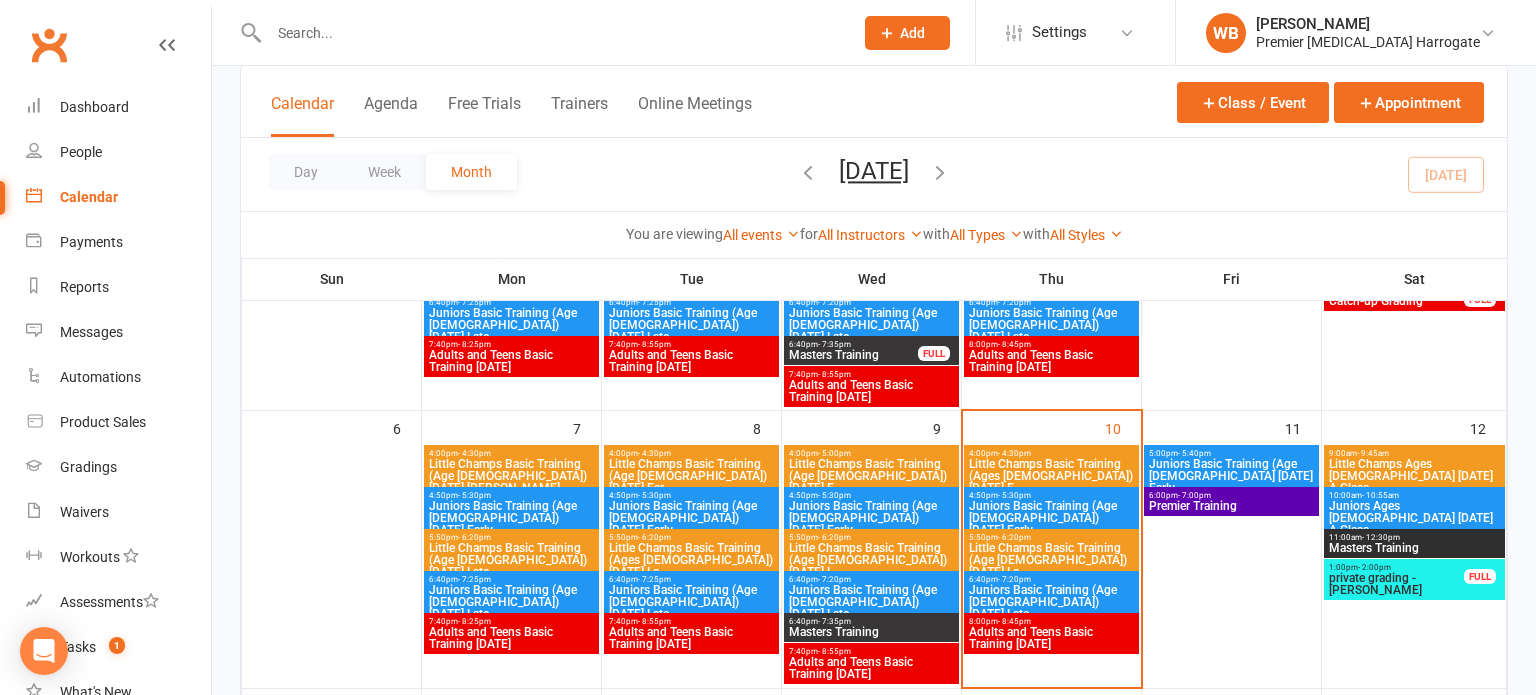 click on "Juniors Basic Training (Age [DEMOGRAPHIC_DATA]) [DATE] Early" at bounding box center (1051, 518) 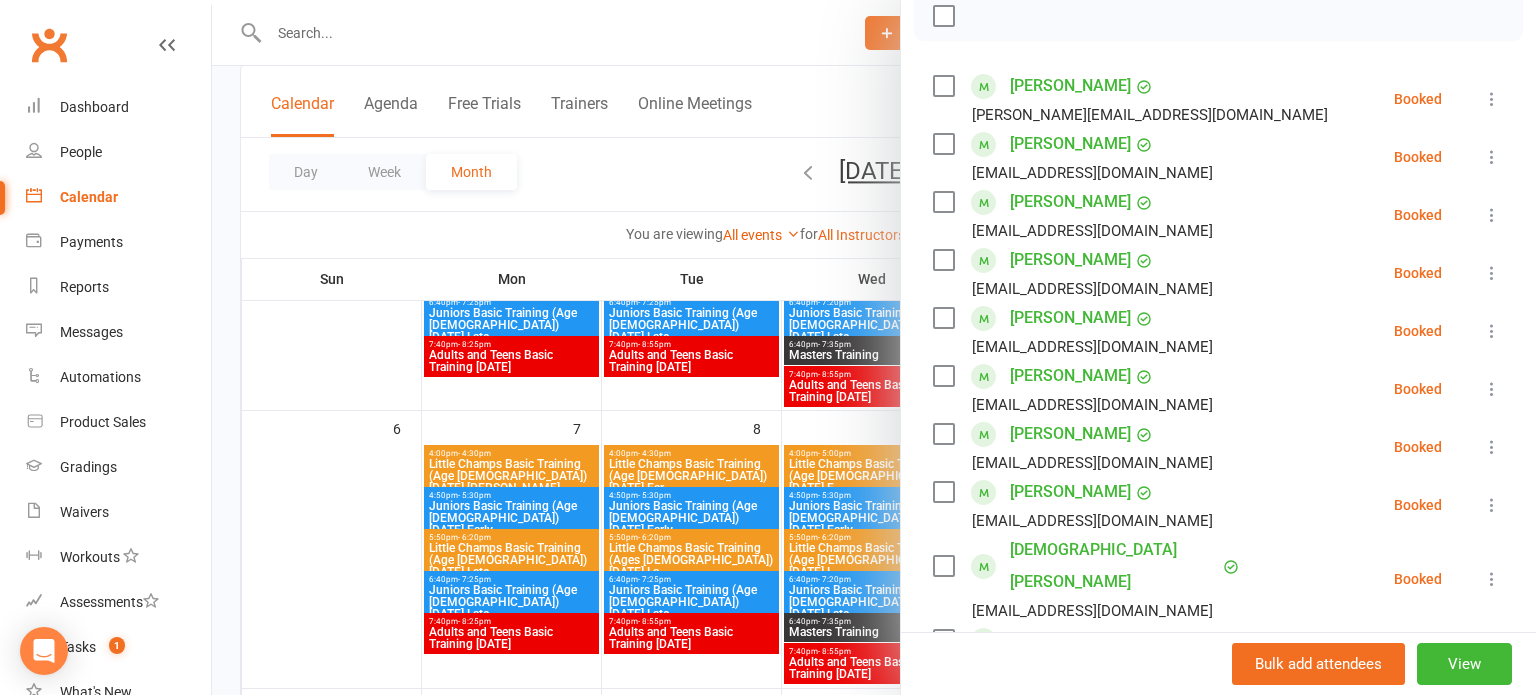 scroll, scrollTop: 304, scrollLeft: 0, axis: vertical 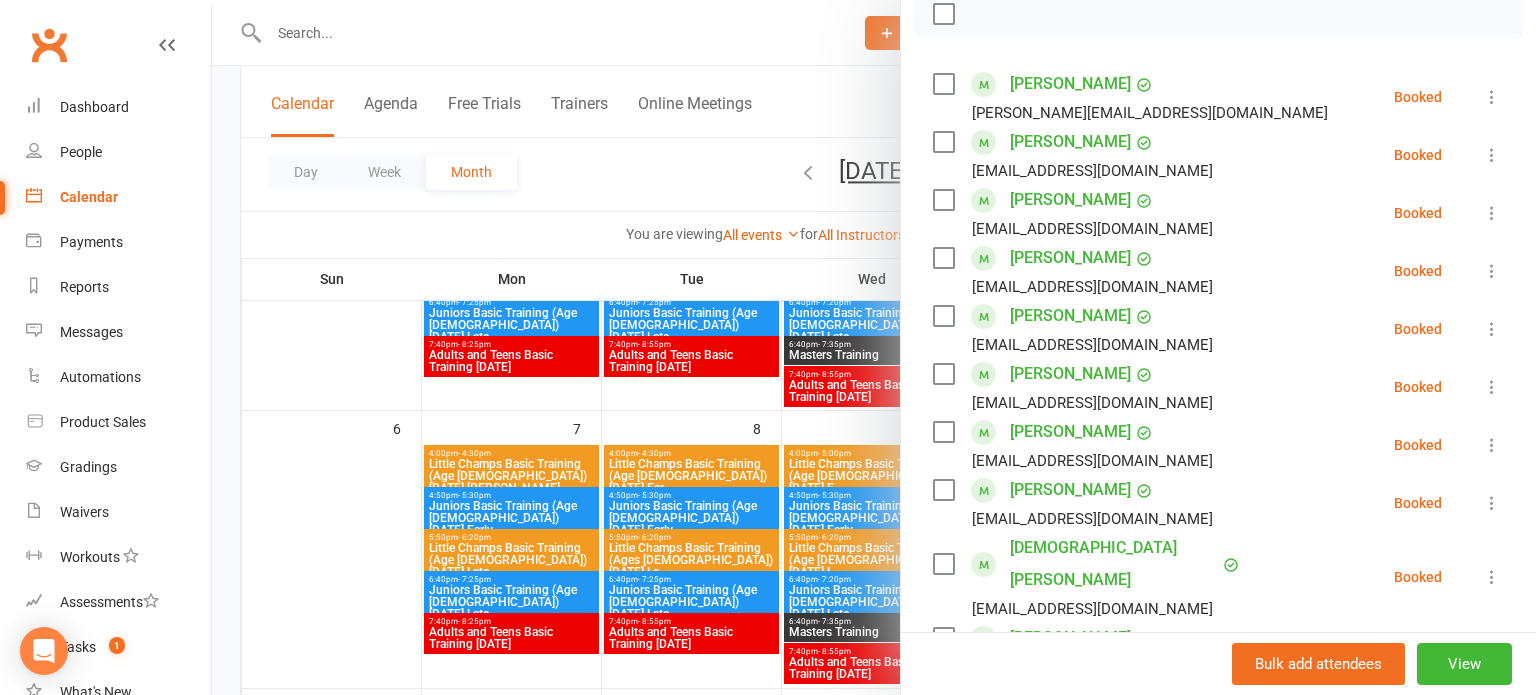 click on "[PERSON_NAME]  [PERSON_NAME][EMAIL_ADDRESS][DOMAIN_NAME] Booked More info  Remove  Check in  Mark absent  Send message  All bookings for series" at bounding box center (1218, 387) 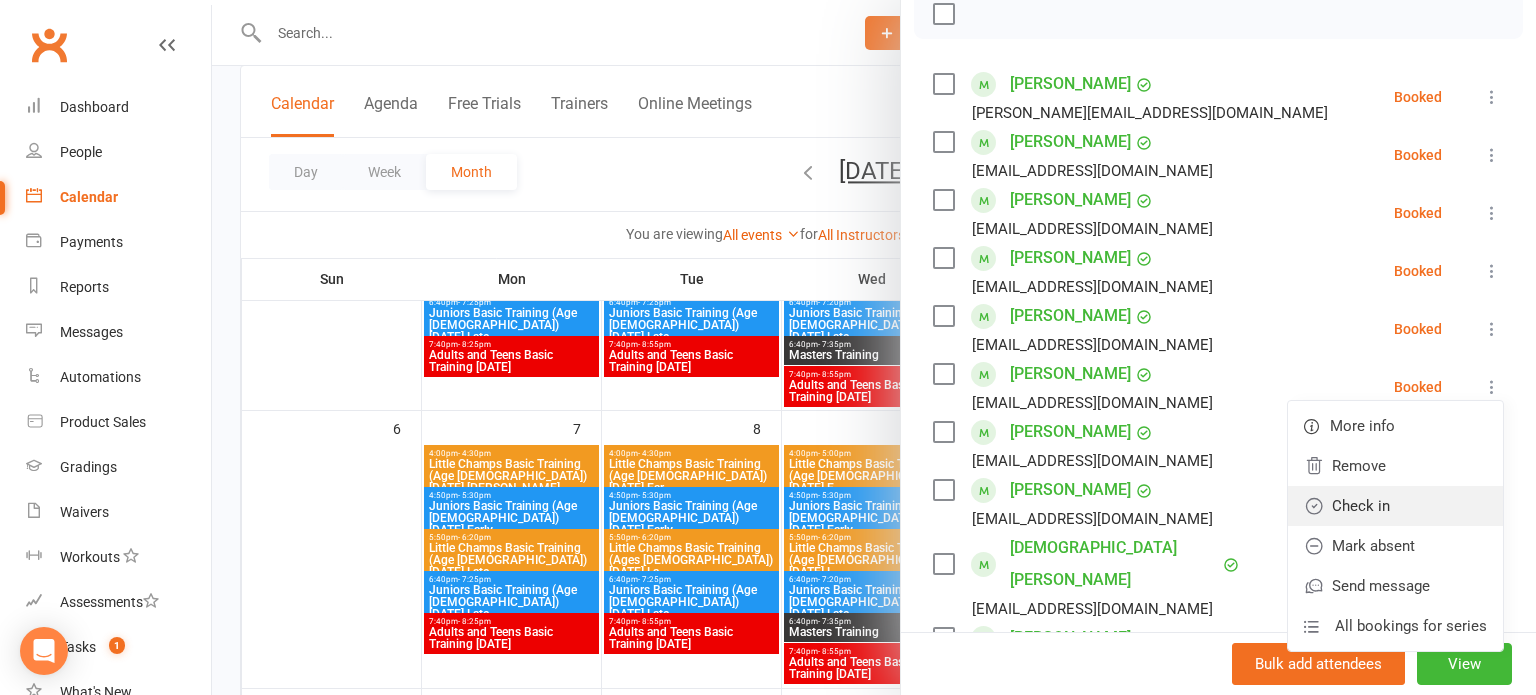 click on "Check in" at bounding box center [1395, 506] 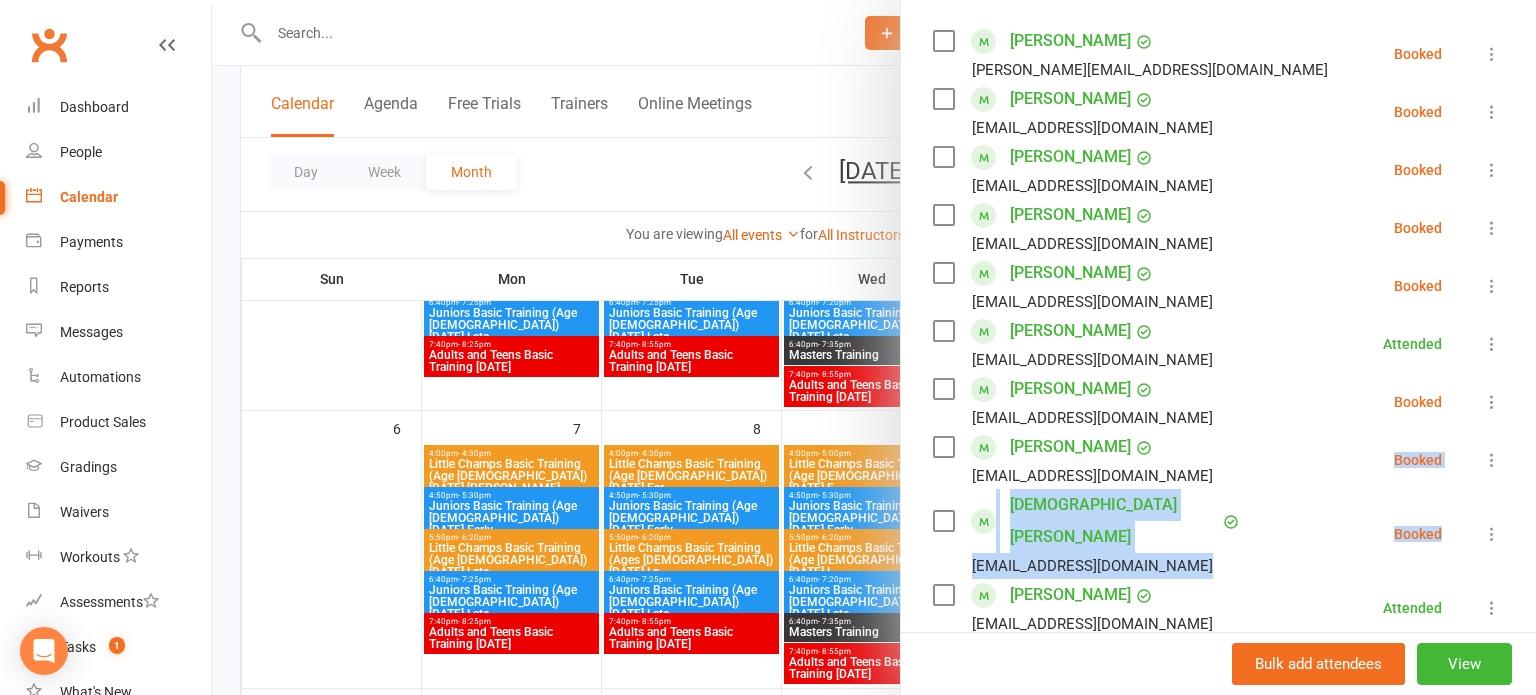 scroll, scrollTop: 348, scrollLeft: 0, axis: vertical 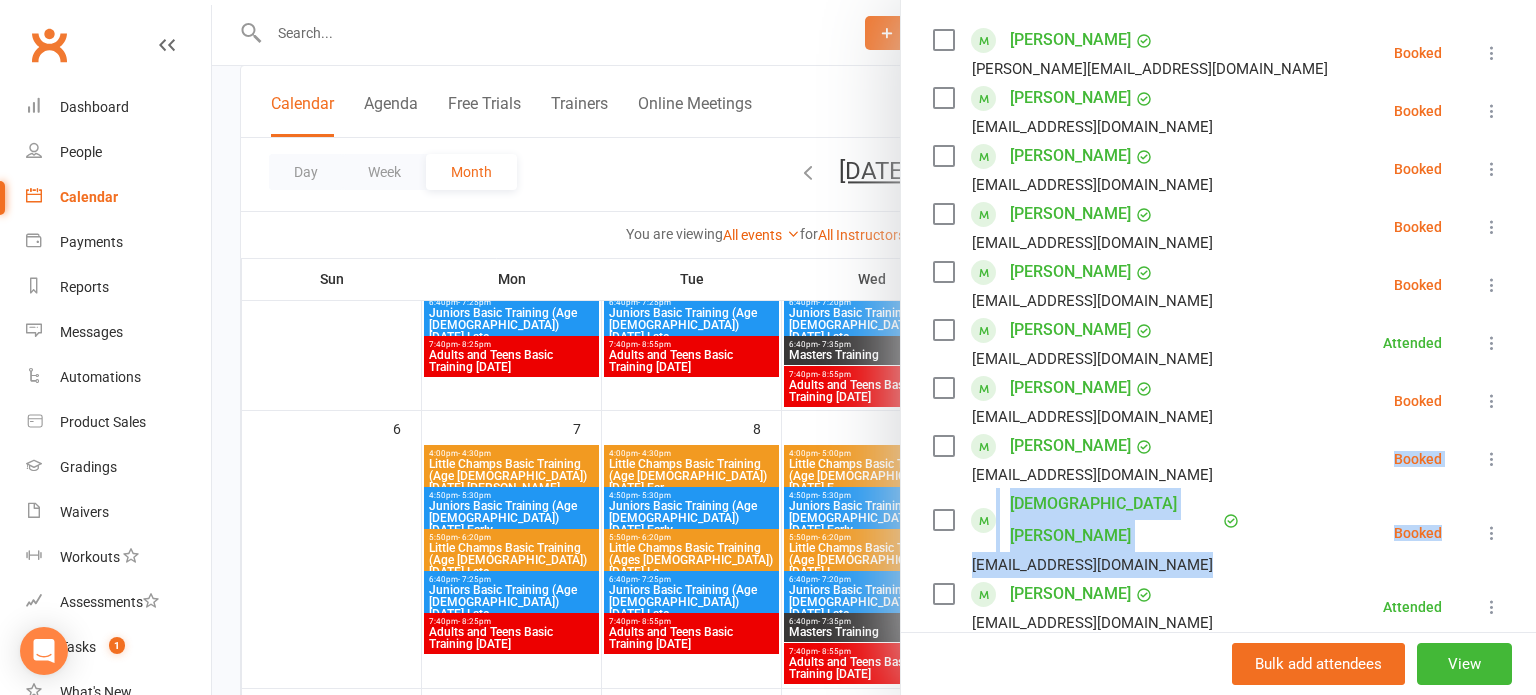 click on "[PERSON_NAME]  [EMAIL_ADDRESS][DOMAIN_NAME] Booked More info  Remove  Check in  Mark absent  Send message  All bookings for series" at bounding box center (1218, 459) 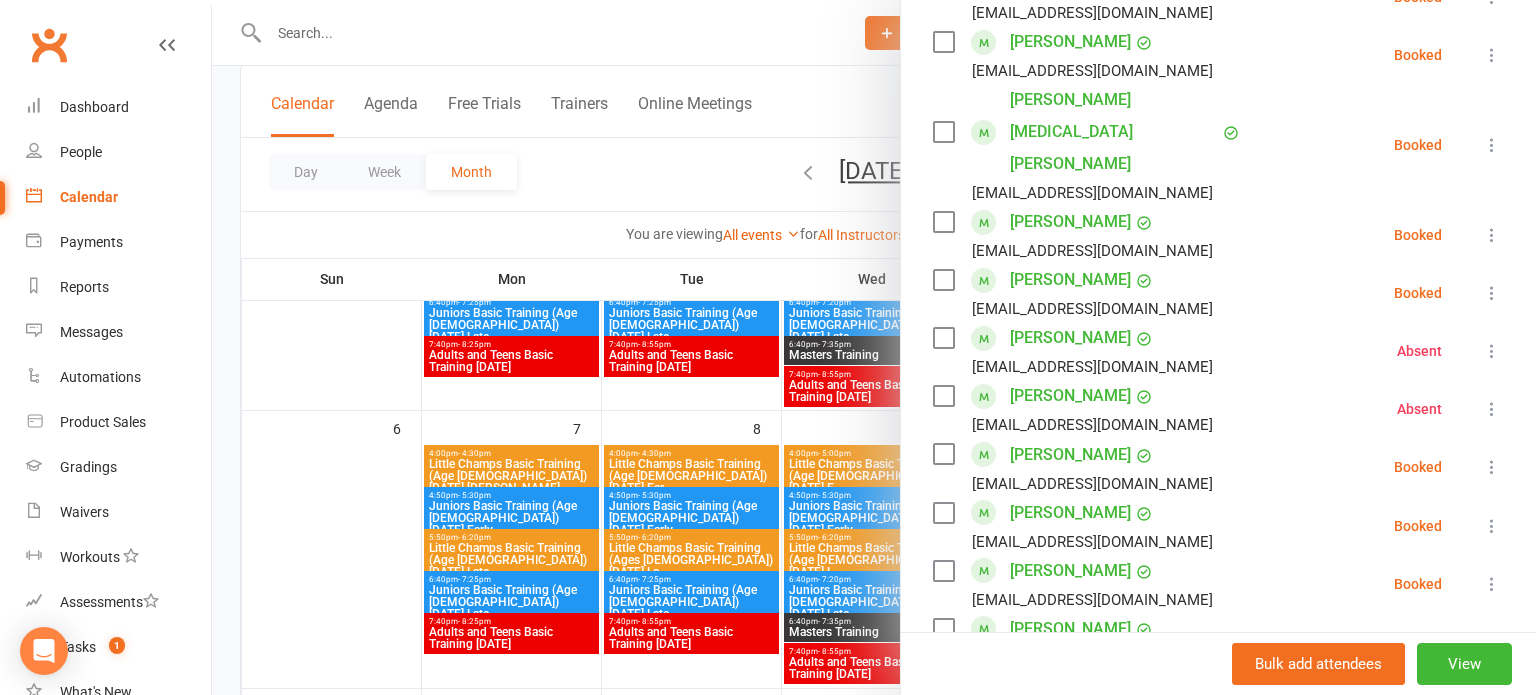 scroll, scrollTop: 1016, scrollLeft: 0, axis: vertical 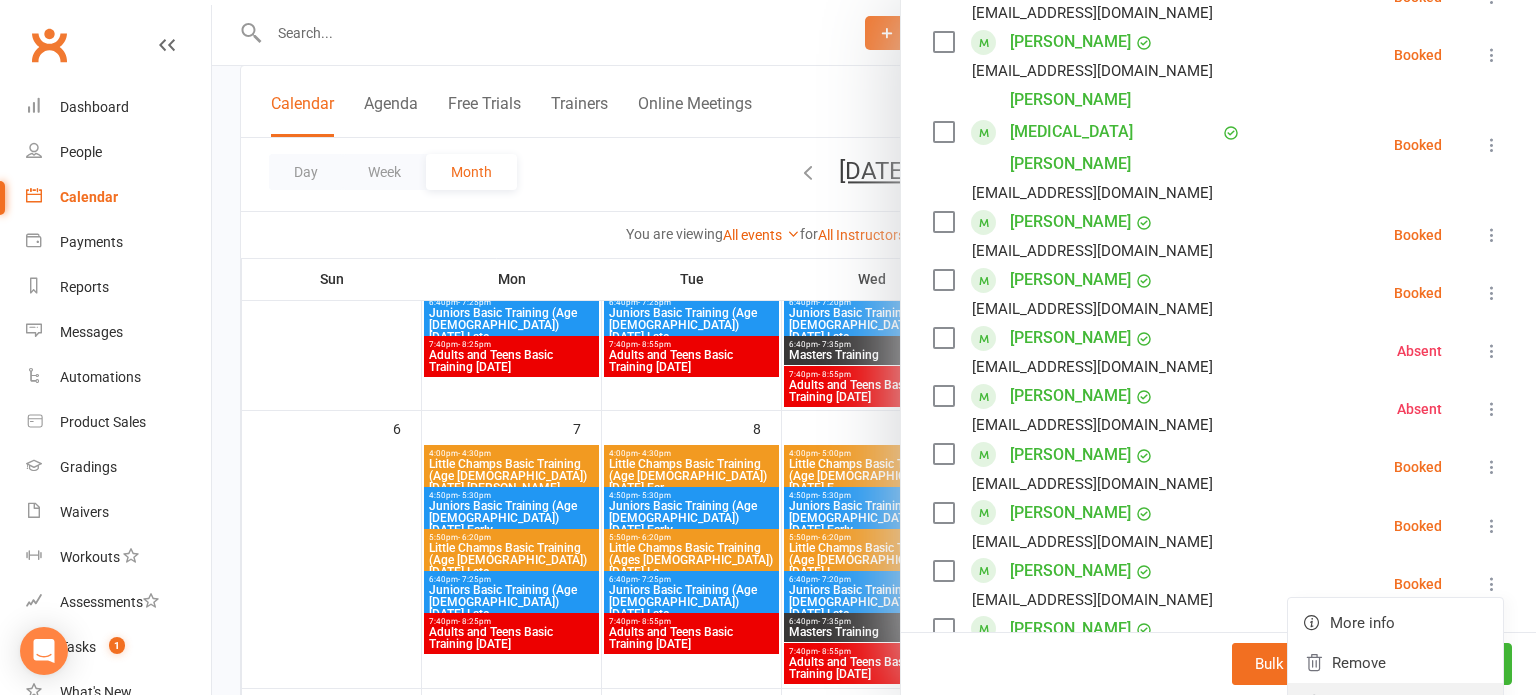 click on "Check in" at bounding box center (1395, 703) 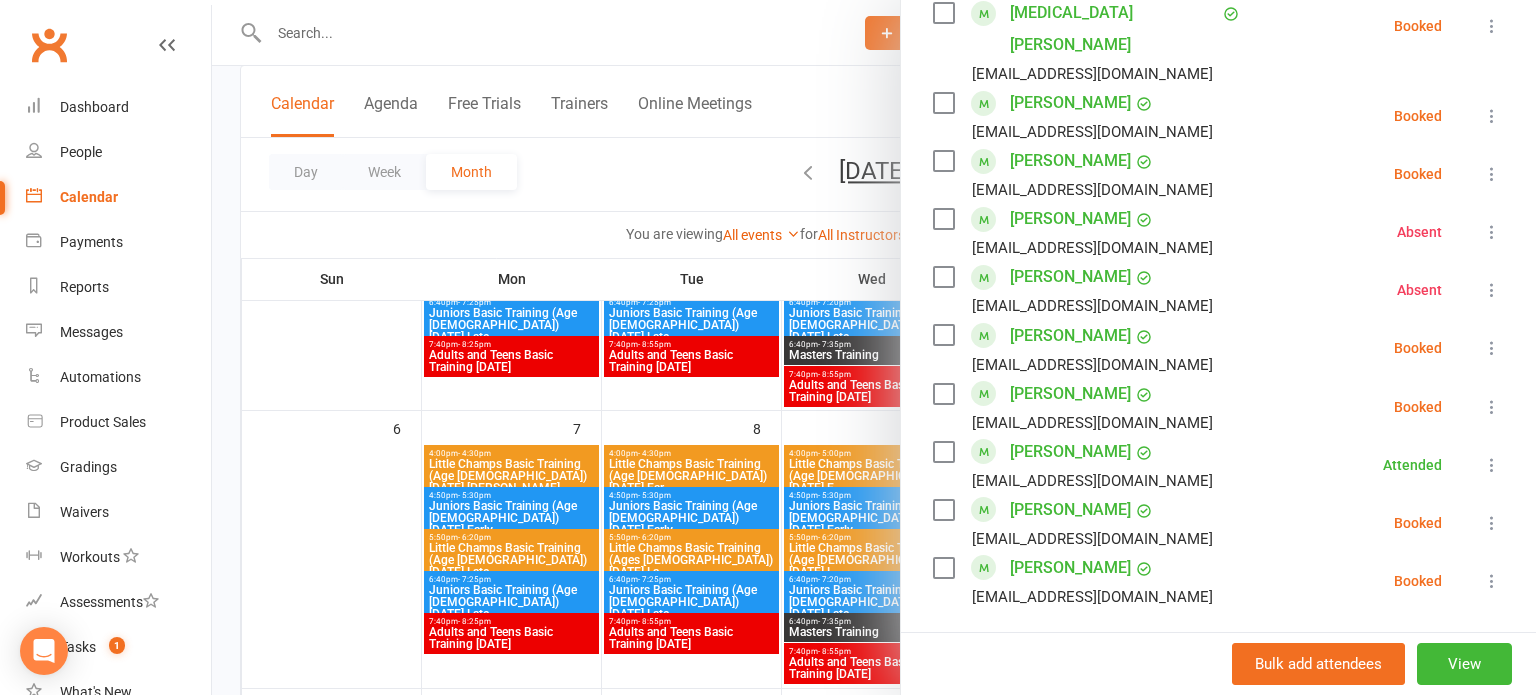 scroll, scrollTop: 1132, scrollLeft: 0, axis: vertical 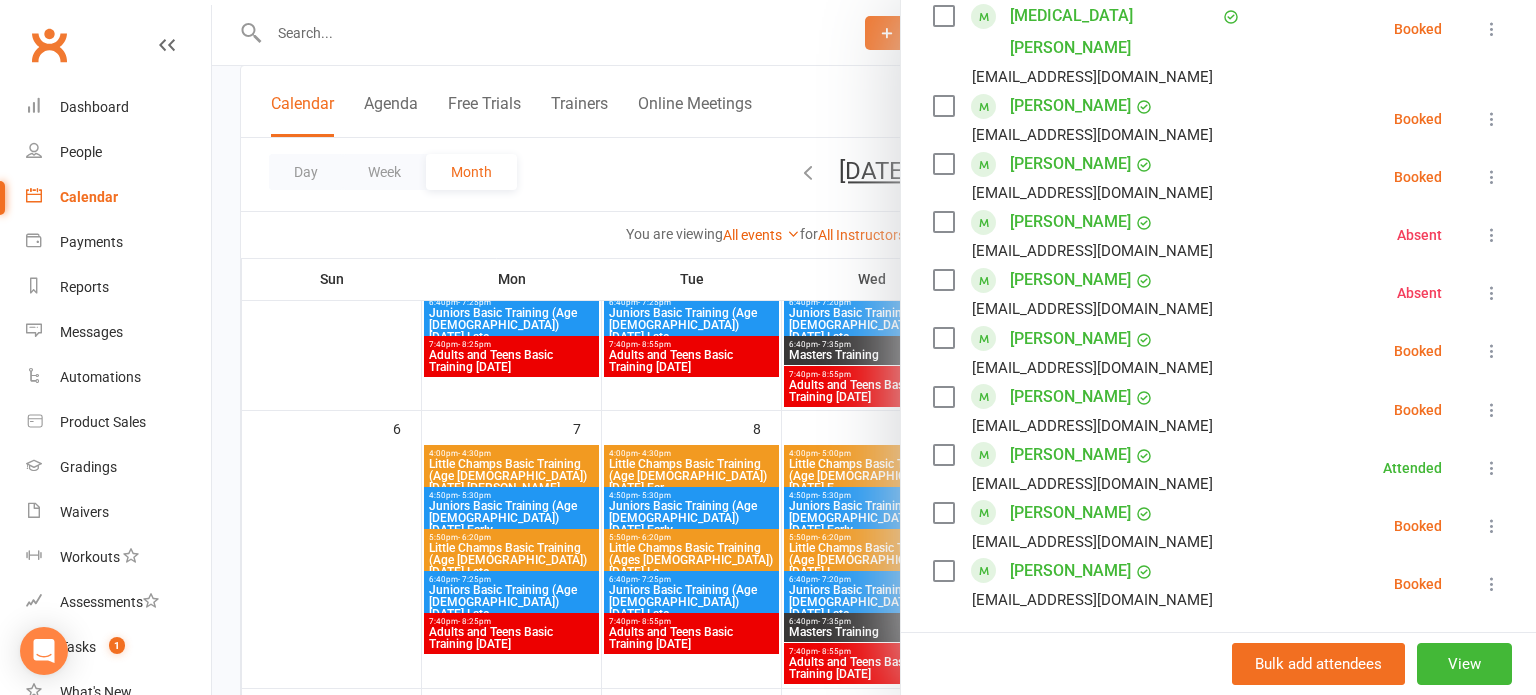 click at bounding box center (1492, 119) 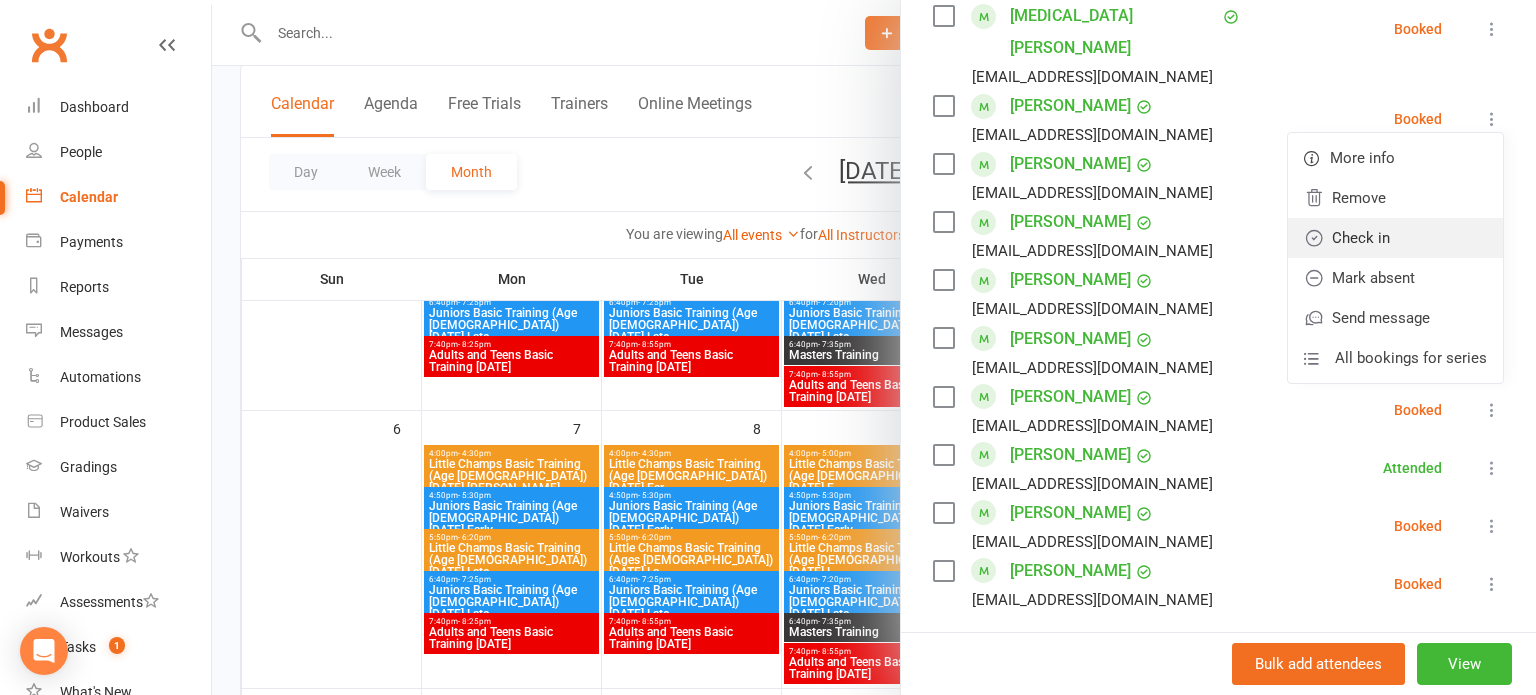 click on "Check in" at bounding box center [1395, 238] 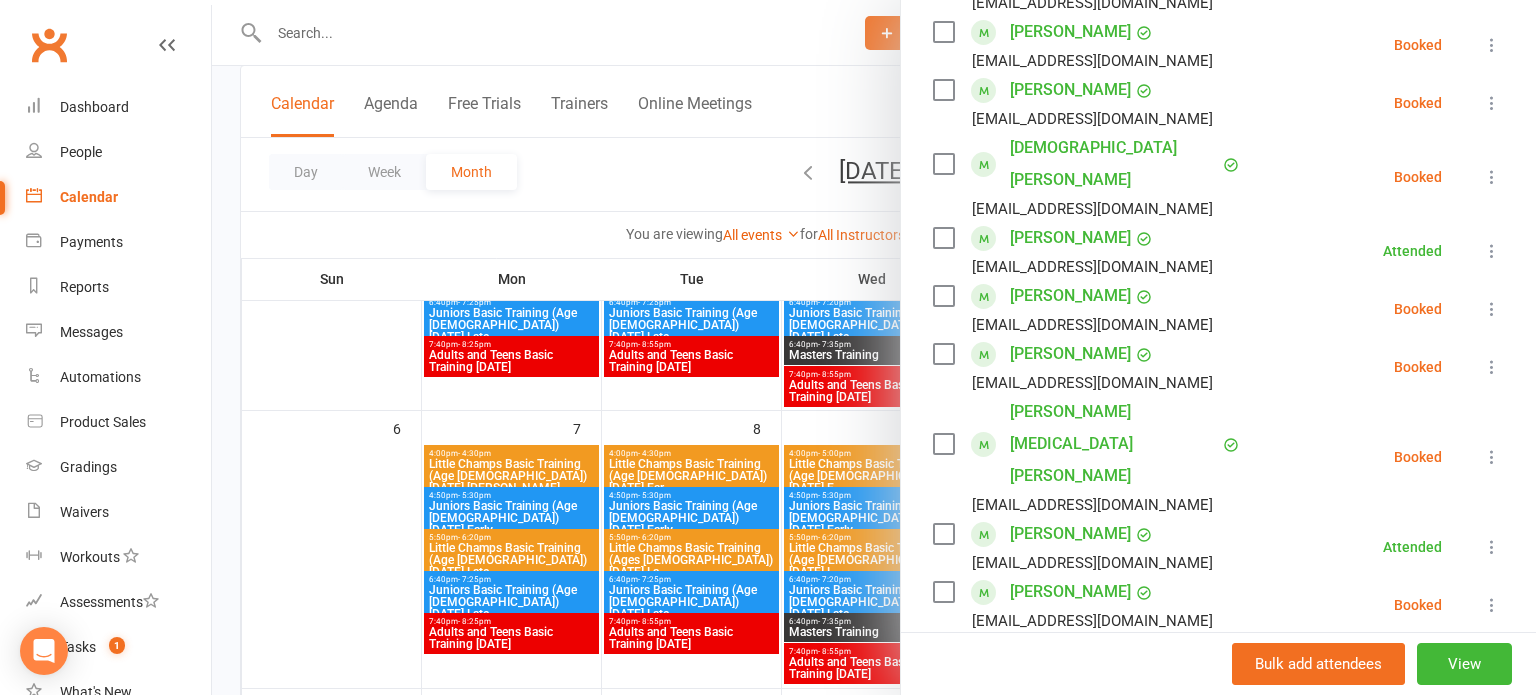 scroll, scrollTop: 760, scrollLeft: 0, axis: vertical 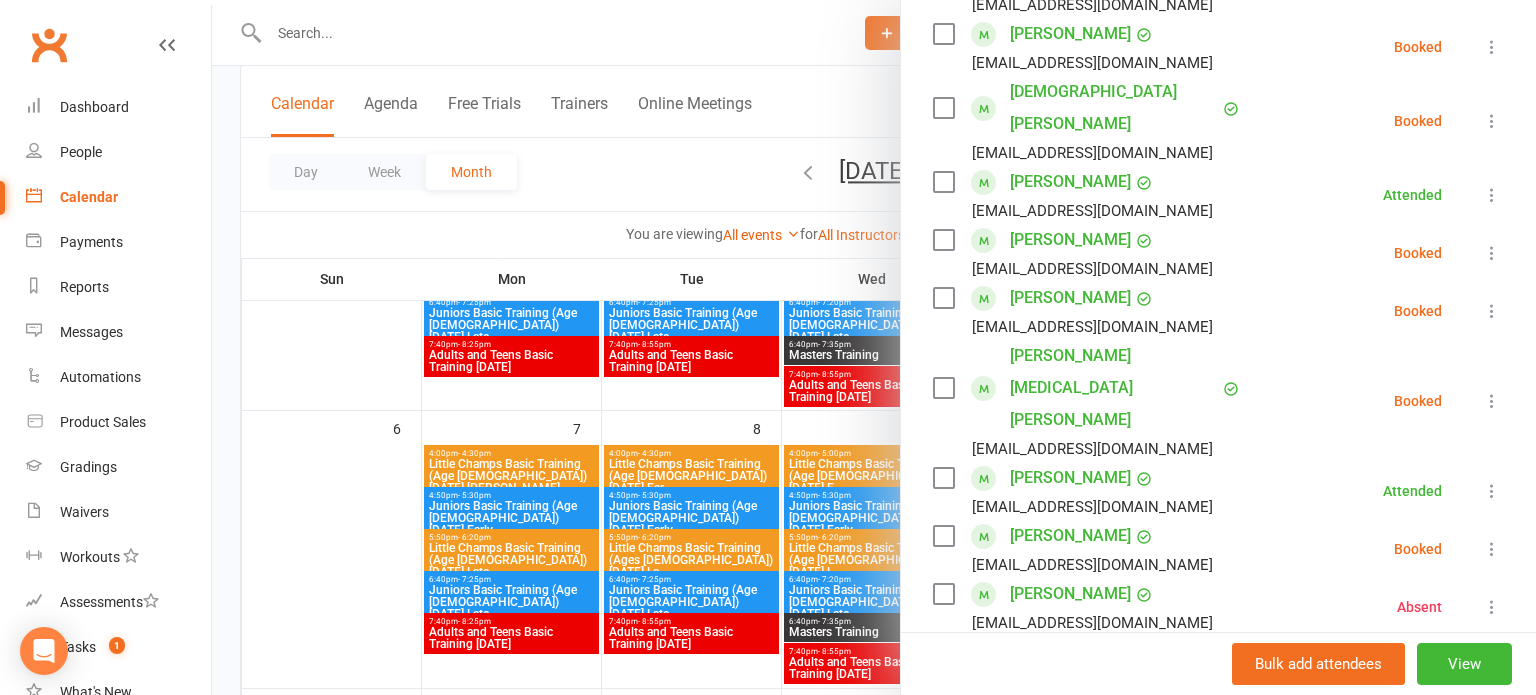 click at bounding box center (1492, 401) 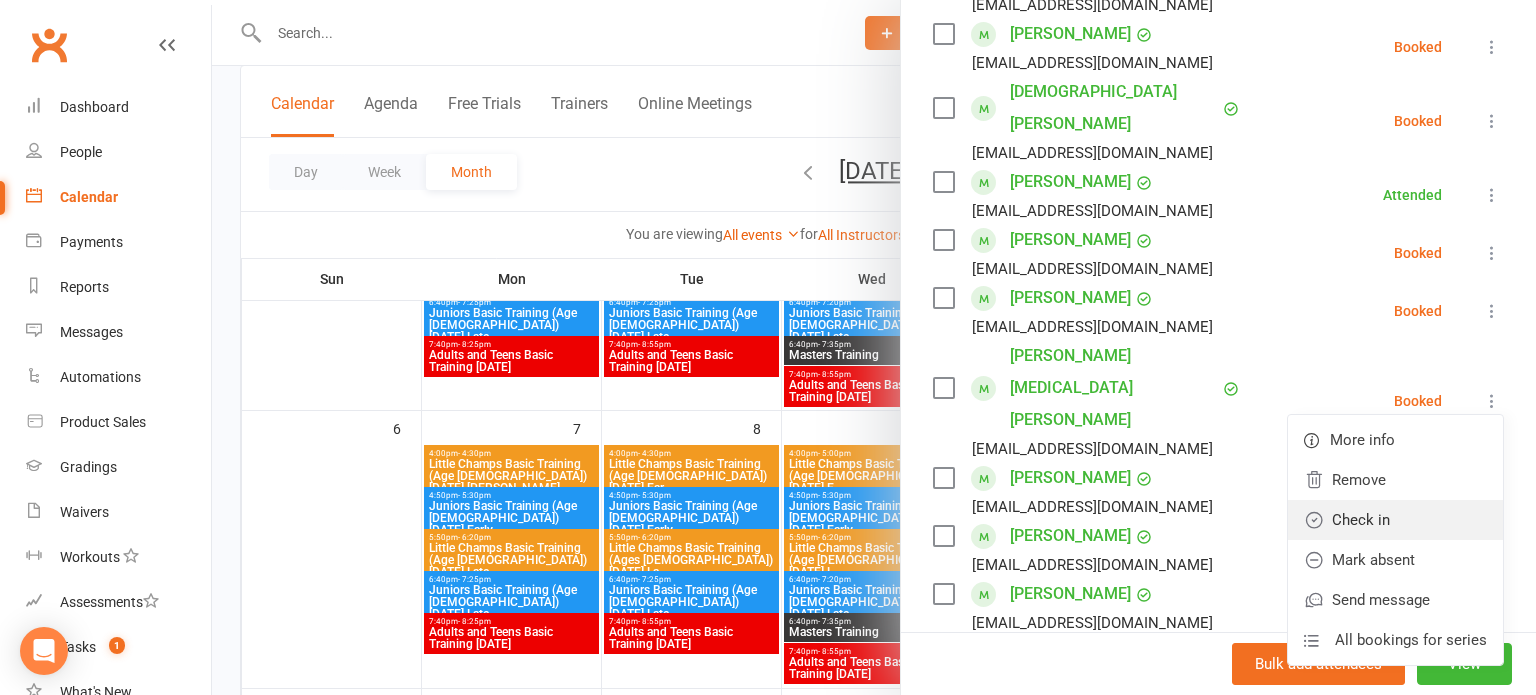 click on "Check in" at bounding box center [1395, 520] 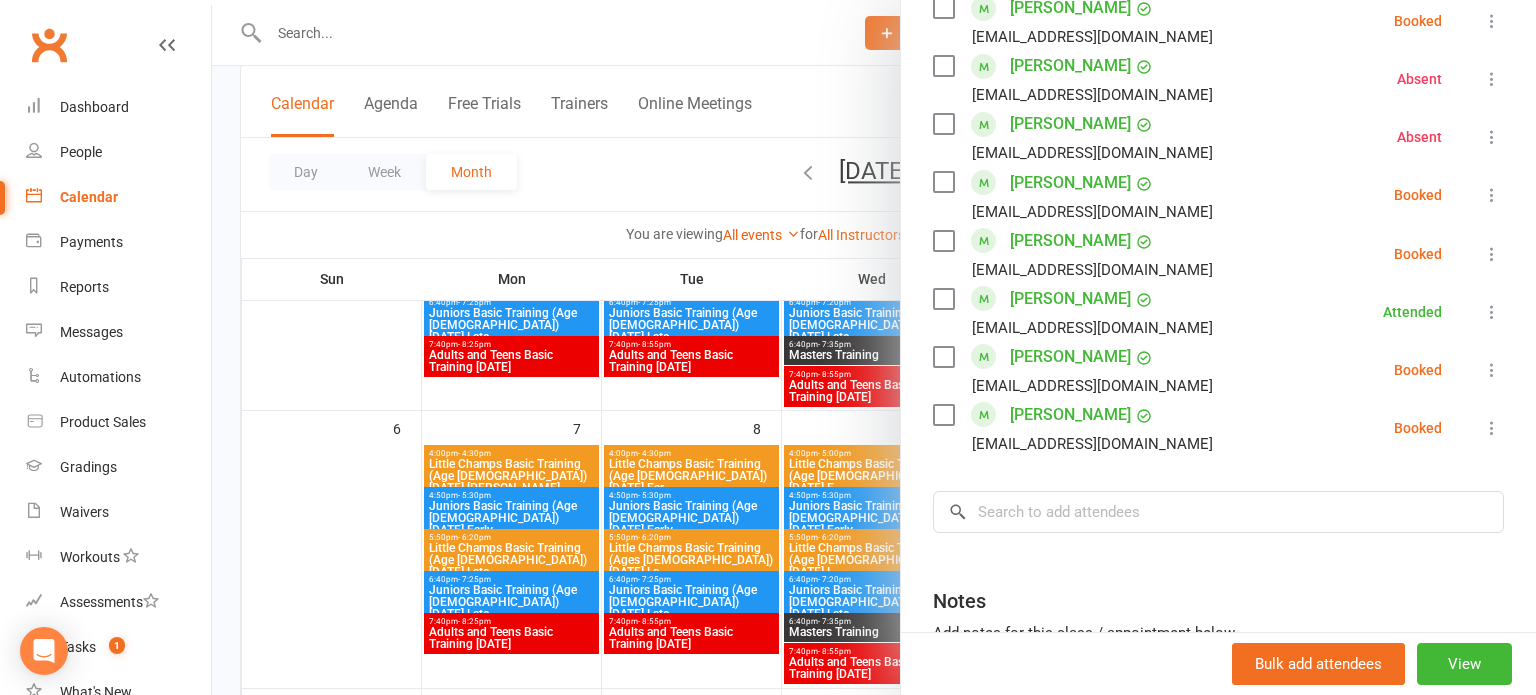 scroll, scrollTop: 1297, scrollLeft: 0, axis: vertical 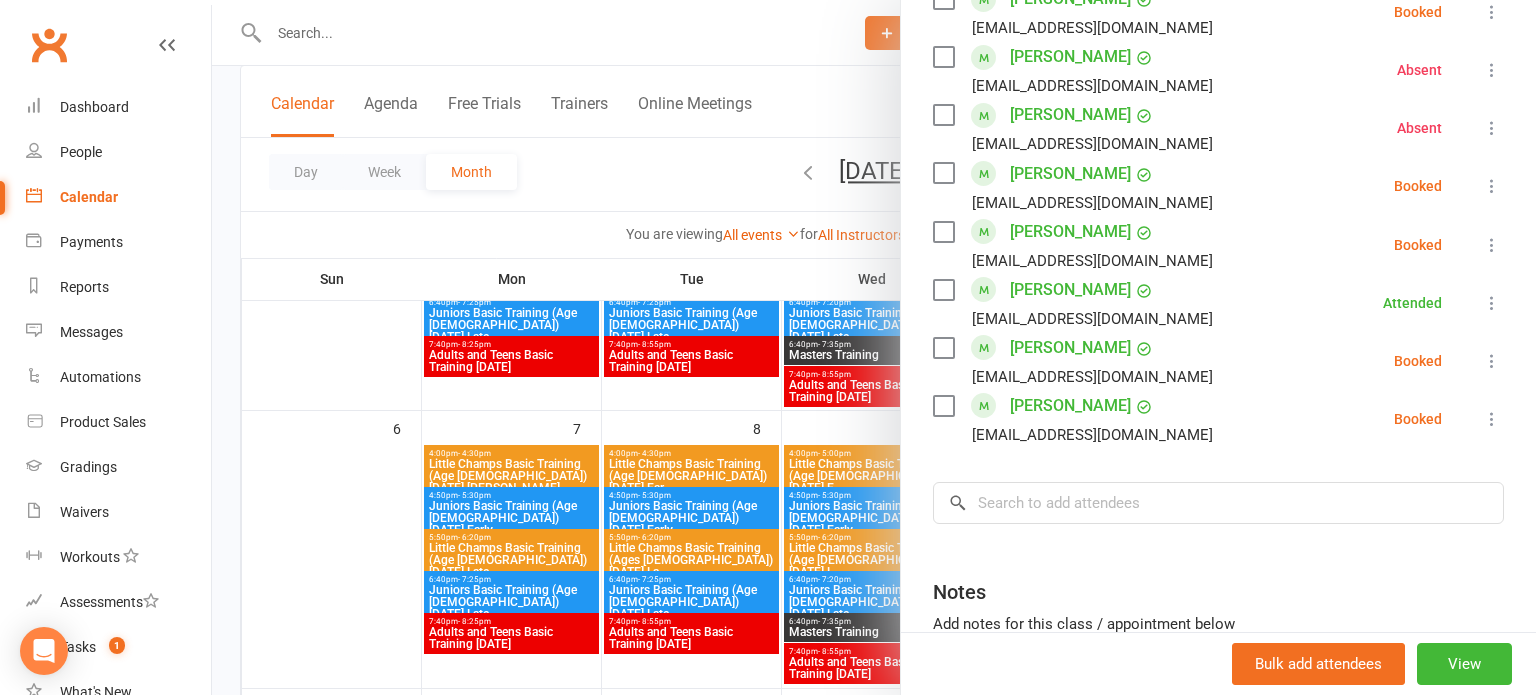 click at bounding box center (1492, 361) 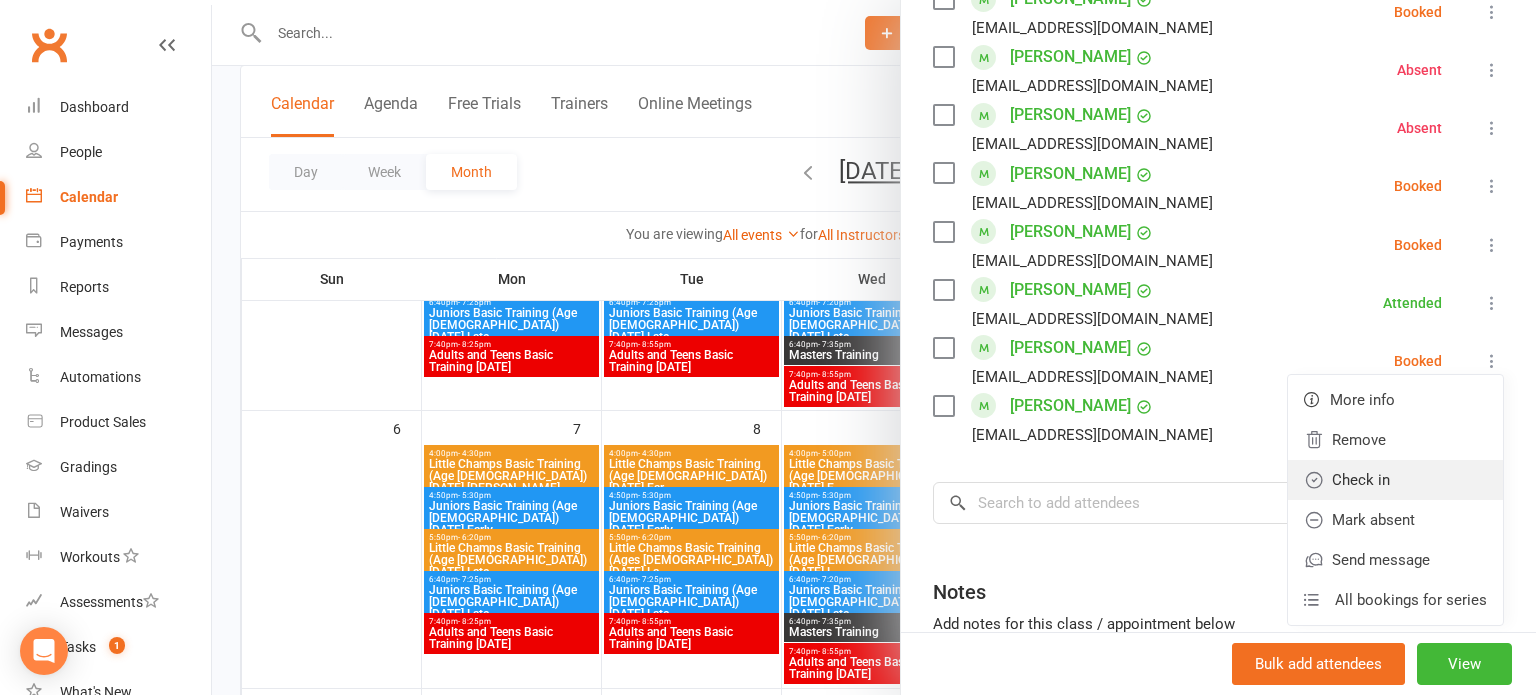 click on "Check in" at bounding box center [1395, 480] 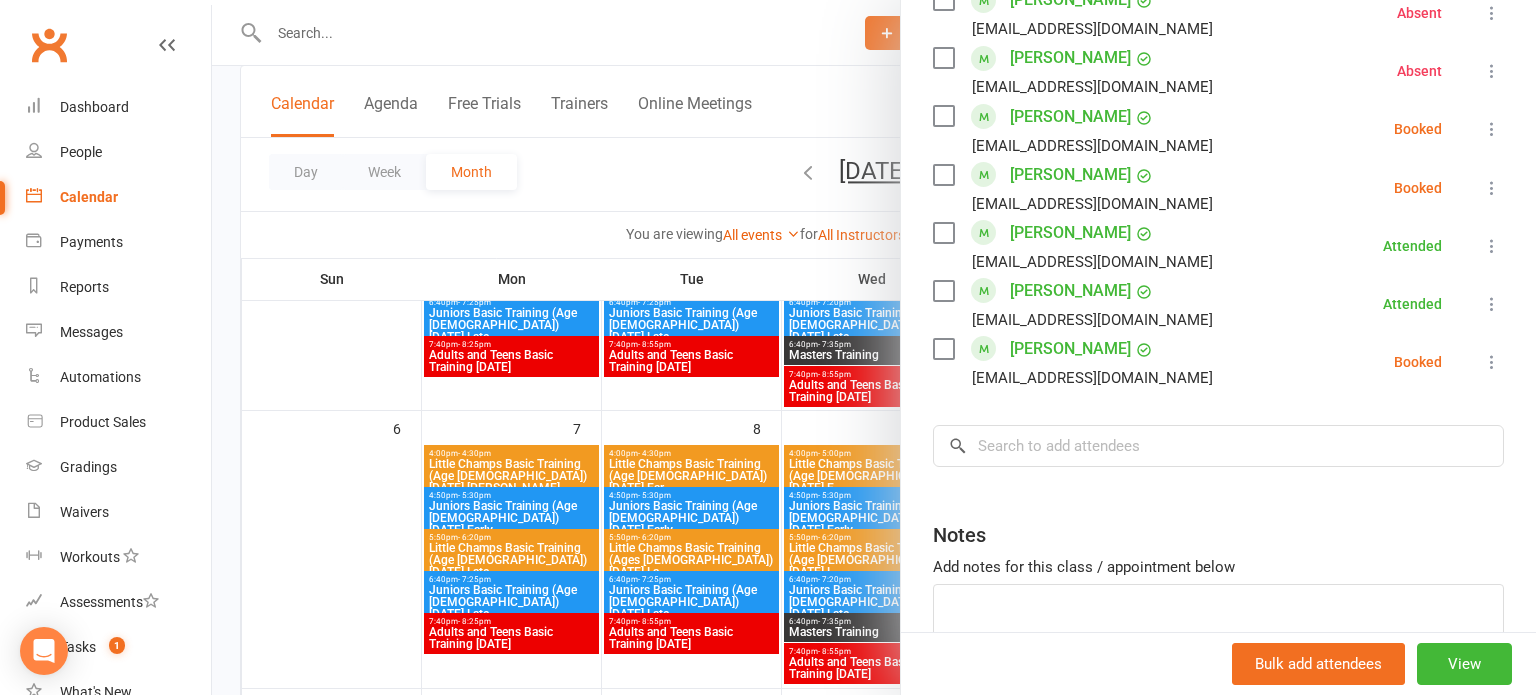 scroll, scrollTop: 1405, scrollLeft: 0, axis: vertical 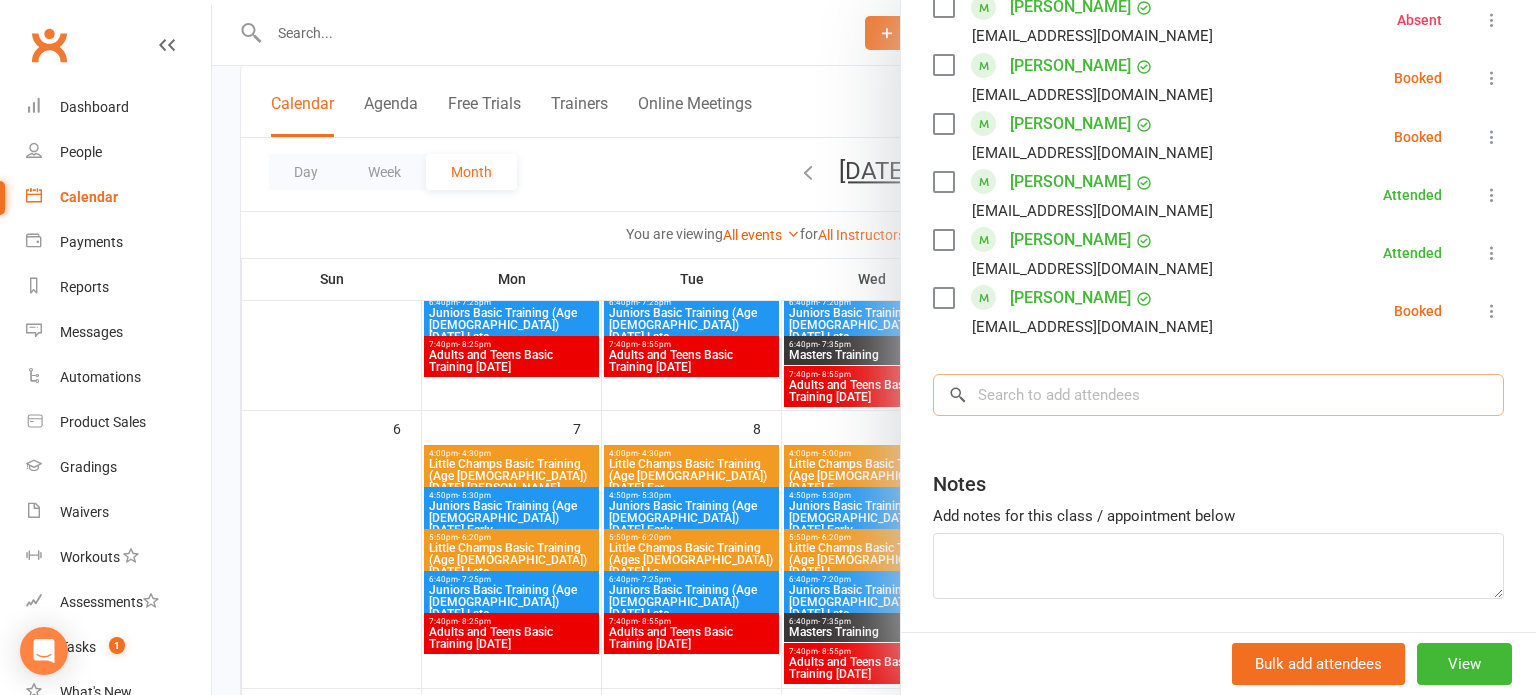 click at bounding box center [1218, 395] 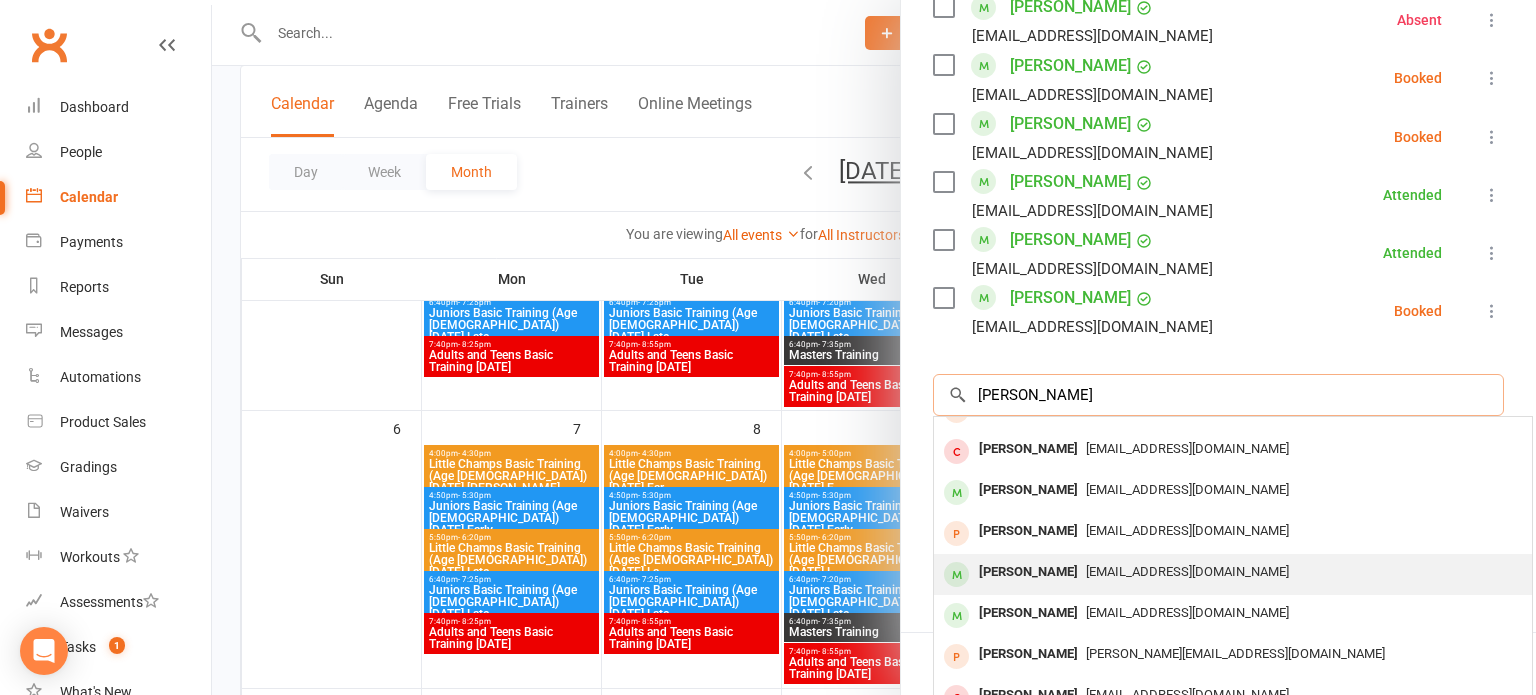 scroll, scrollTop: 0, scrollLeft: 0, axis: both 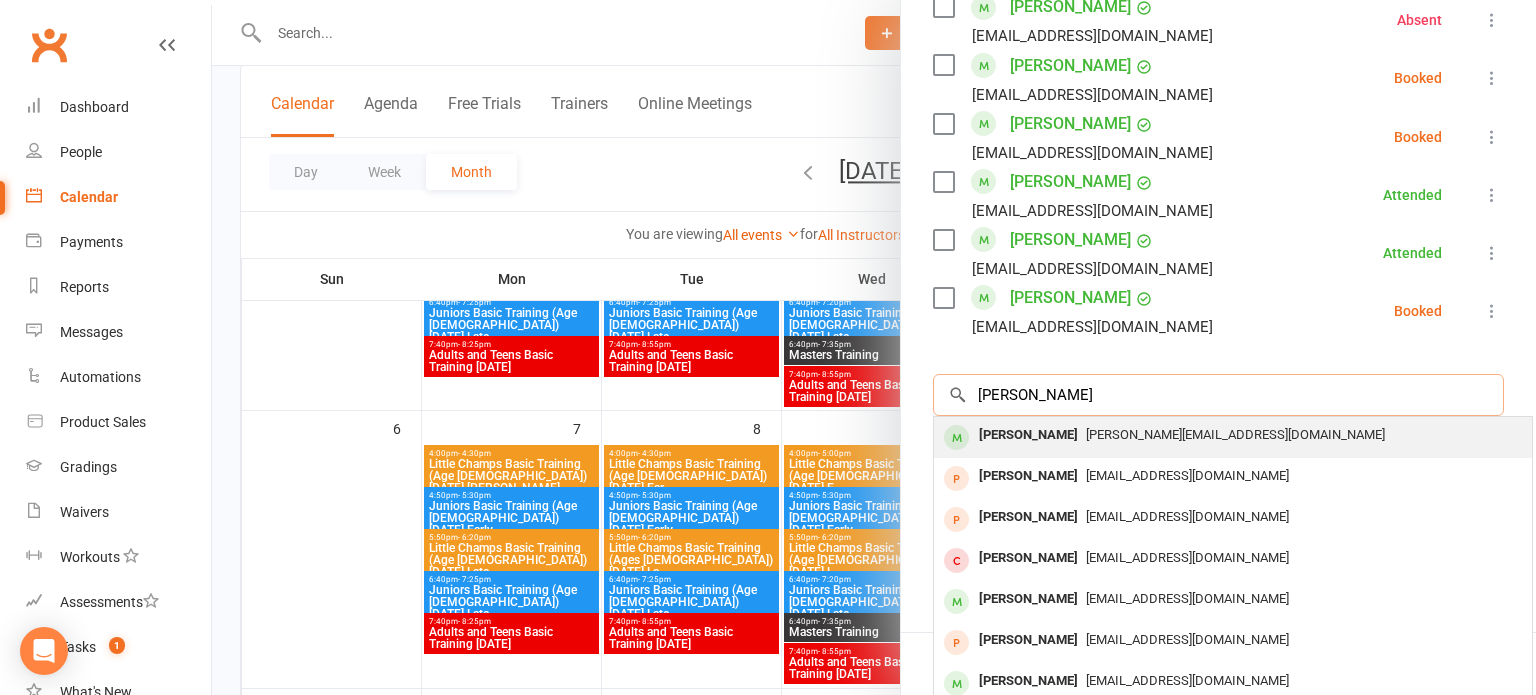 type on "[PERSON_NAME]" 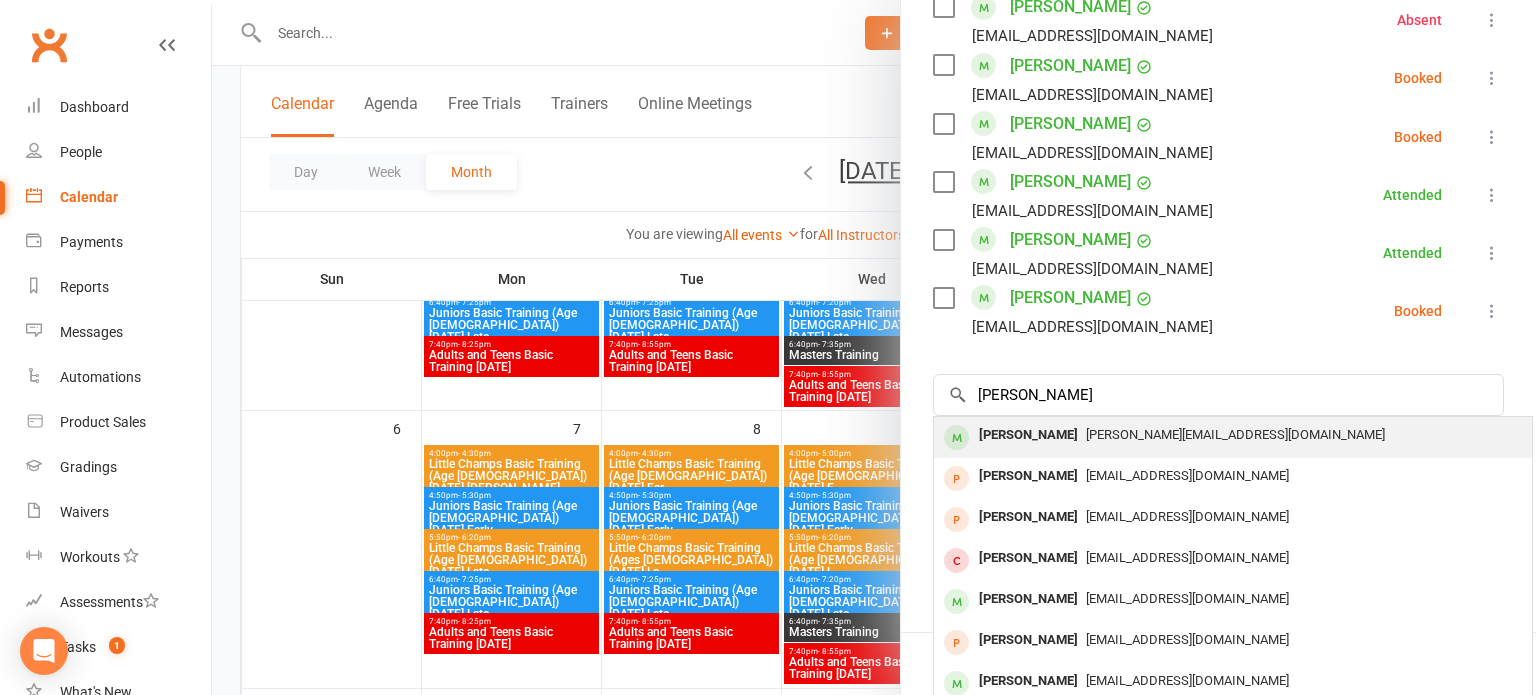 click on "[PERSON_NAME][EMAIL_ADDRESS][DOMAIN_NAME]" at bounding box center [1235, 434] 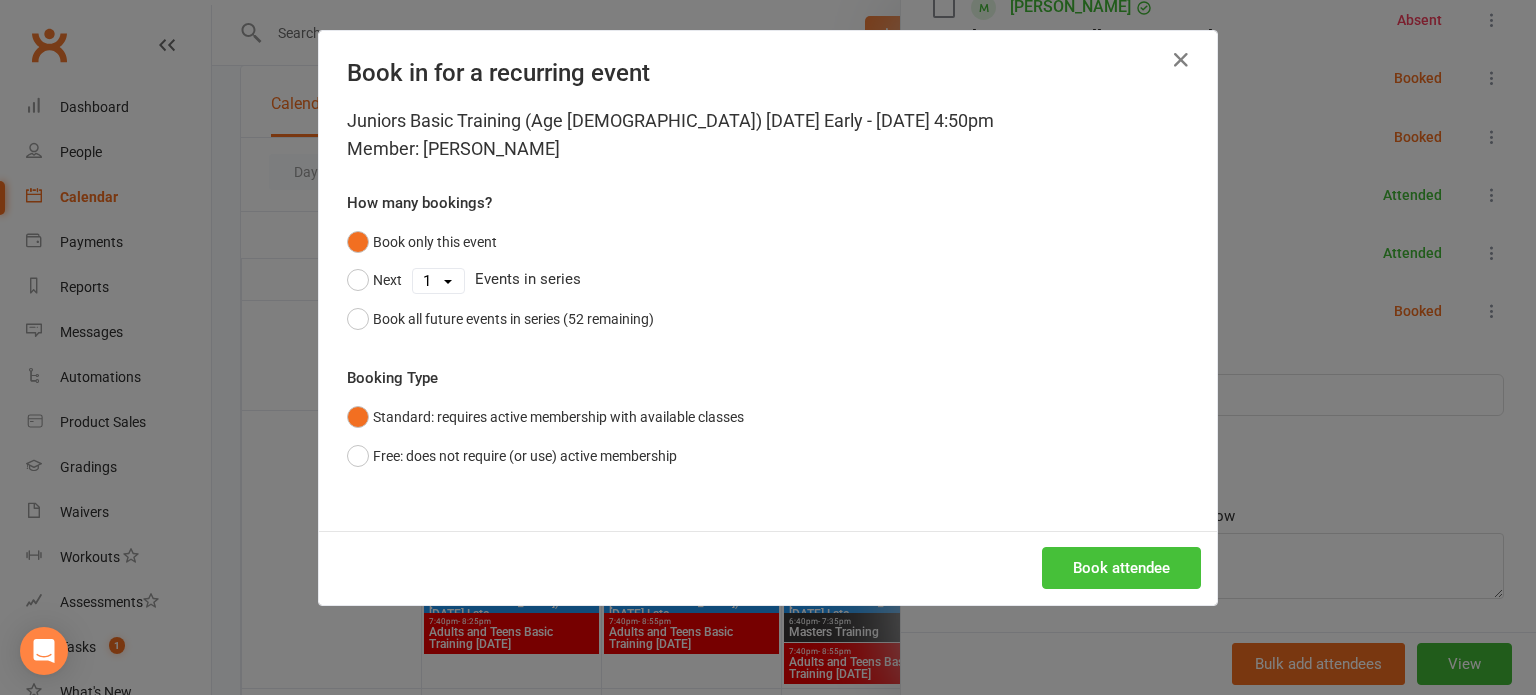 click on "Book attendee" at bounding box center (1121, 568) 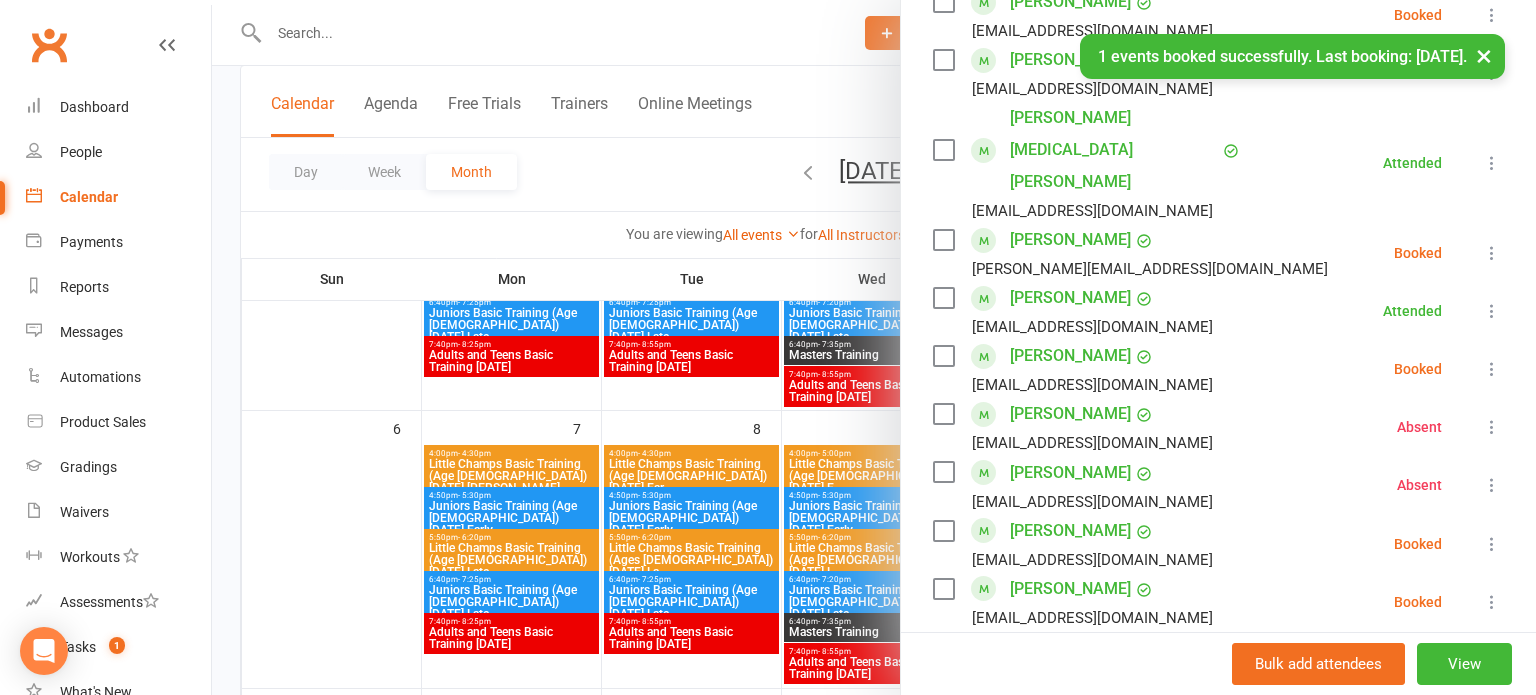 scroll, scrollTop: 987, scrollLeft: 0, axis: vertical 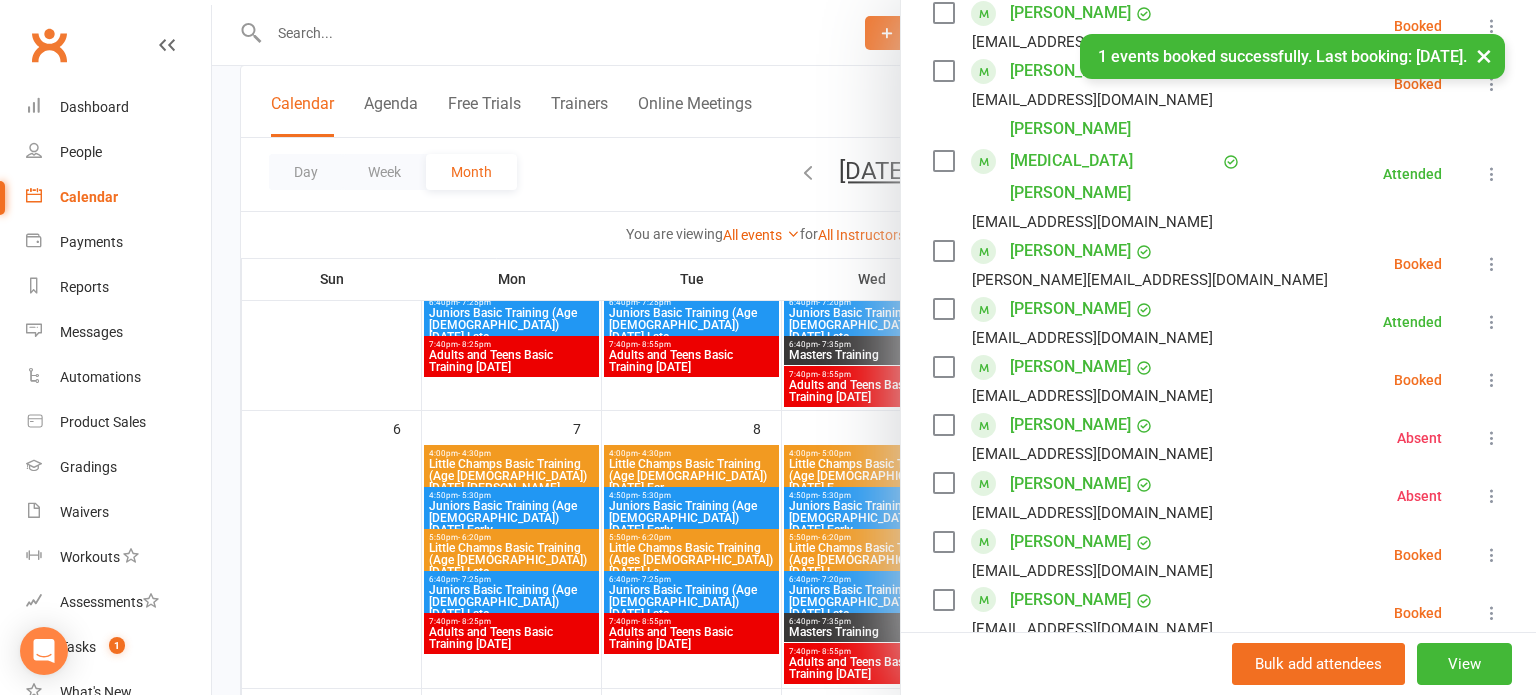 click at bounding box center [1492, 264] 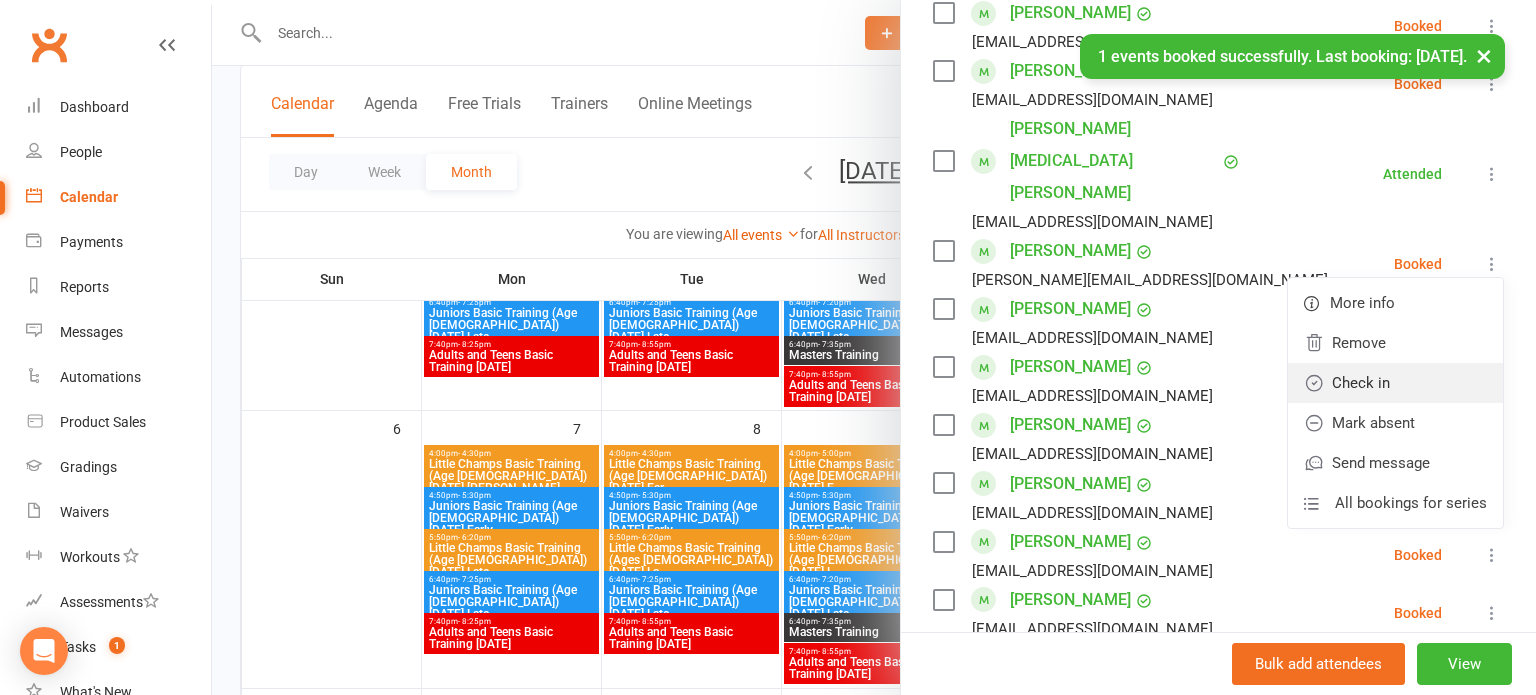 click on "Check in" at bounding box center (1395, 383) 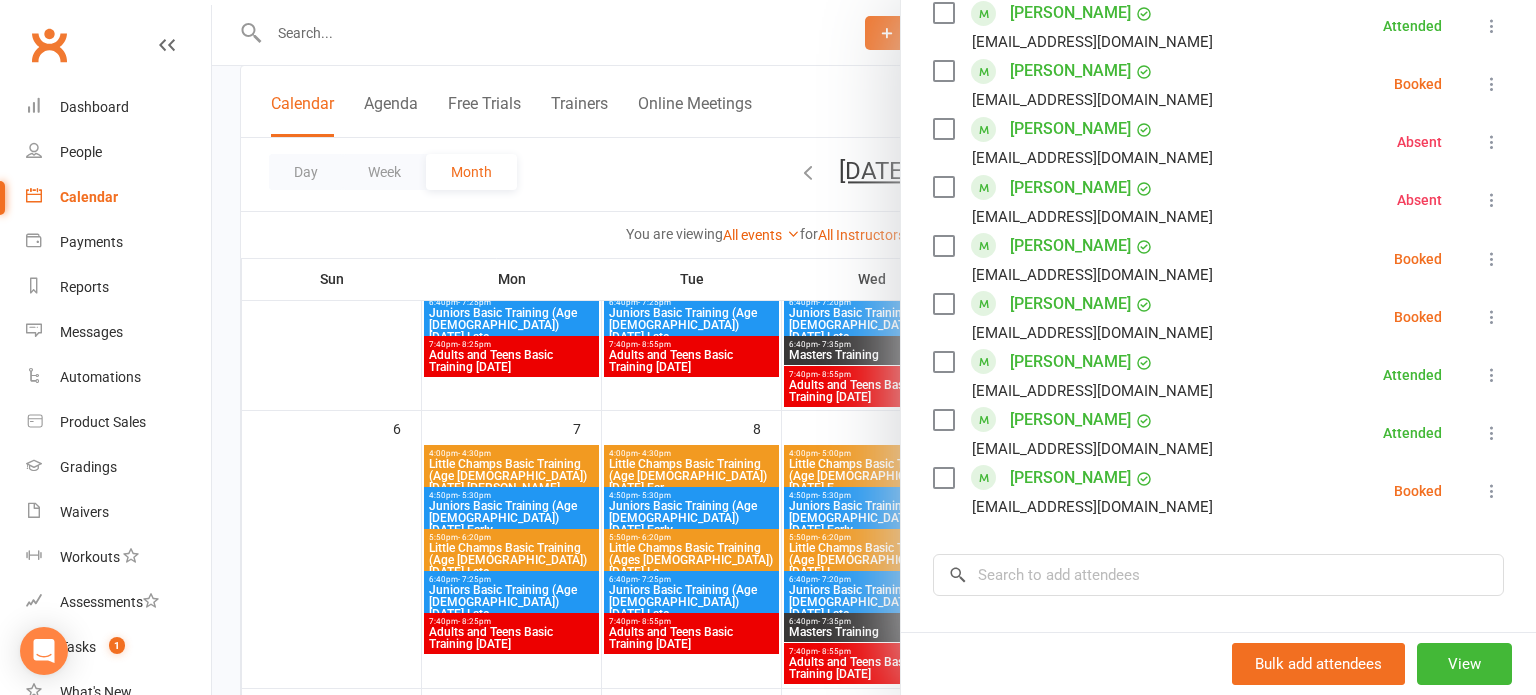 scroll, scrollTop: 1282, scrollLeft: 0, axis: vertical 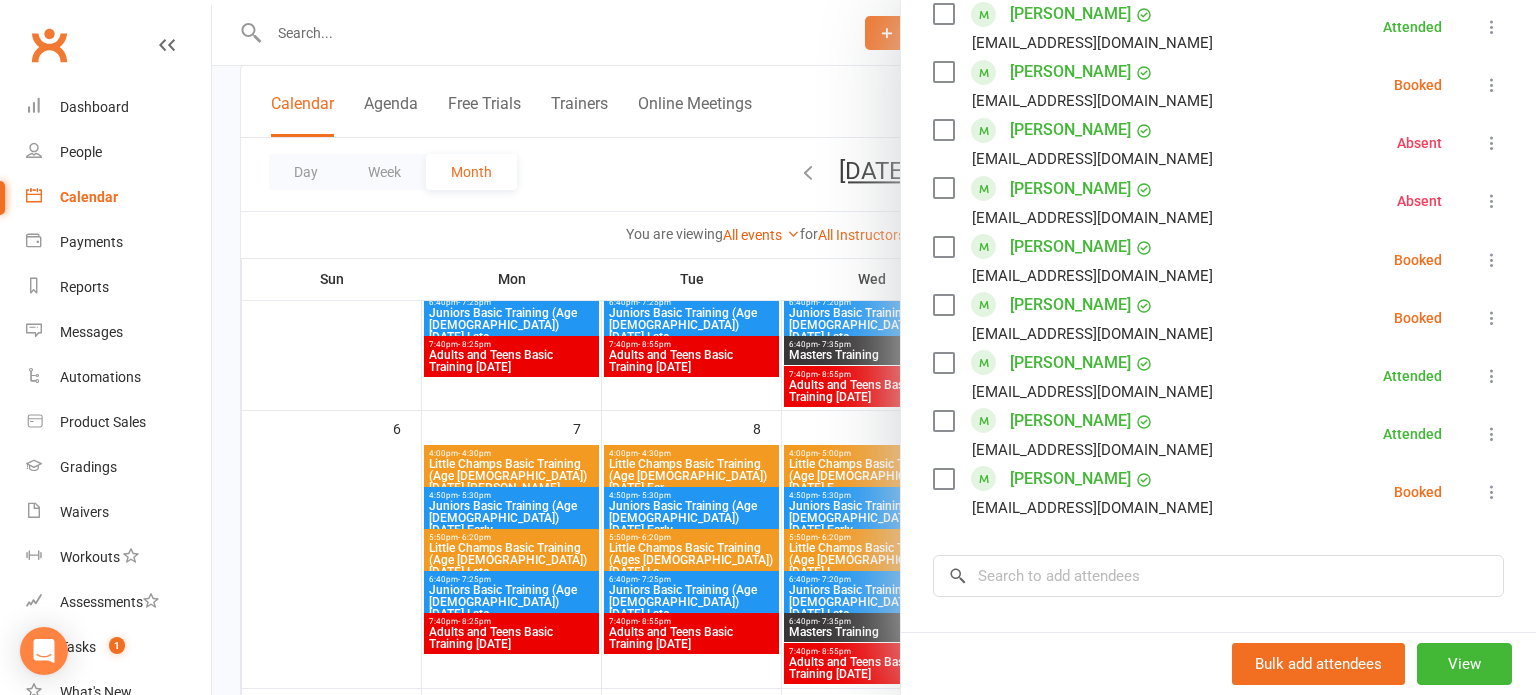 click at bounding box center (1492, 434) 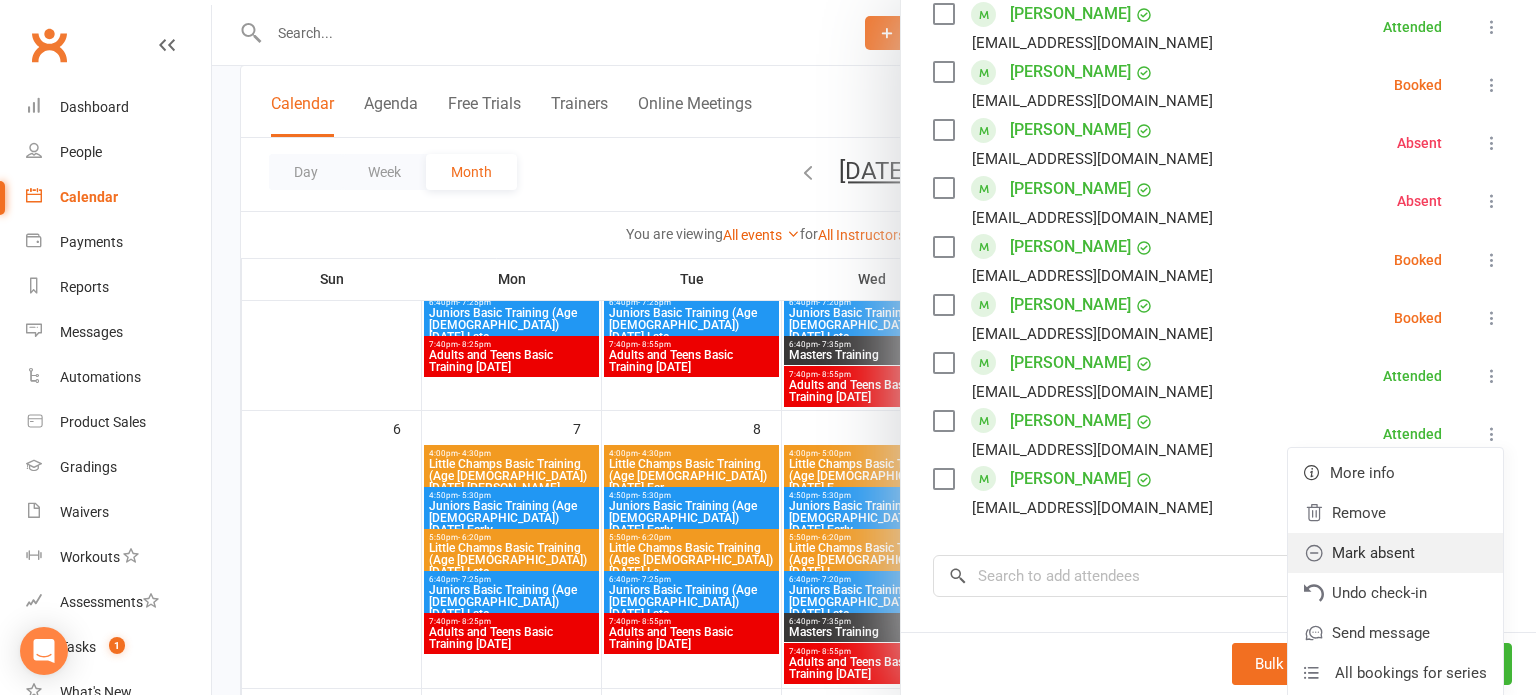 click on "Mark absent" at bounding box center [1395, 553] 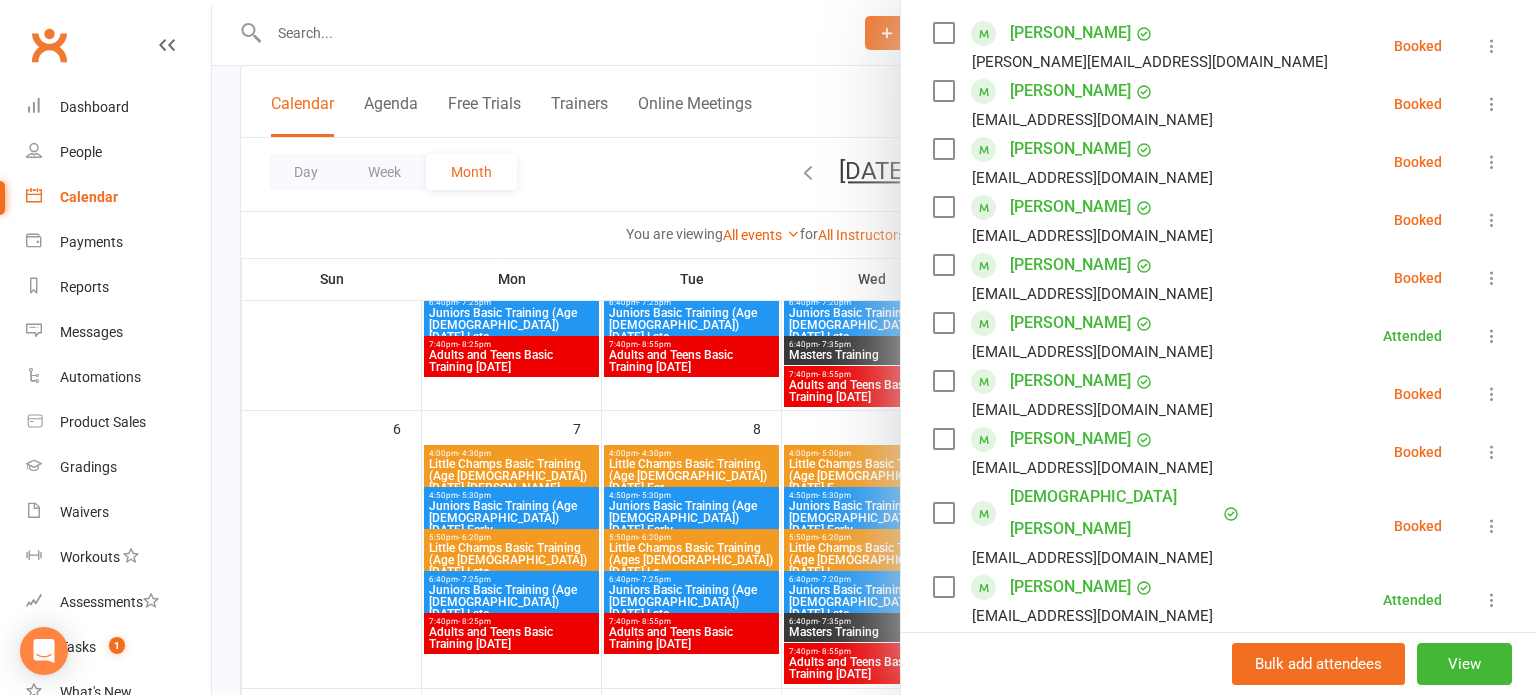 scroll, scrollTop: 352, scrollLeft: 0, axis: vertical 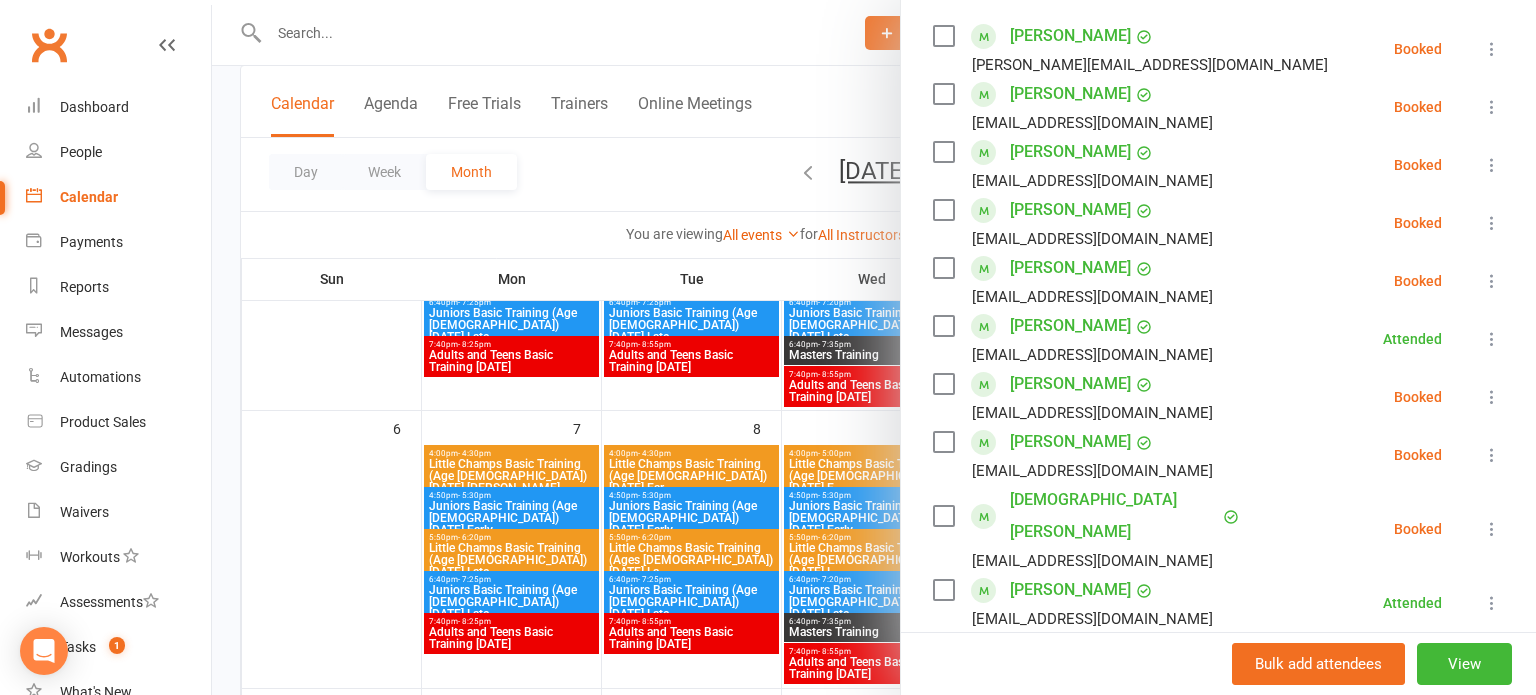 click at bounding box center (1492, 223) 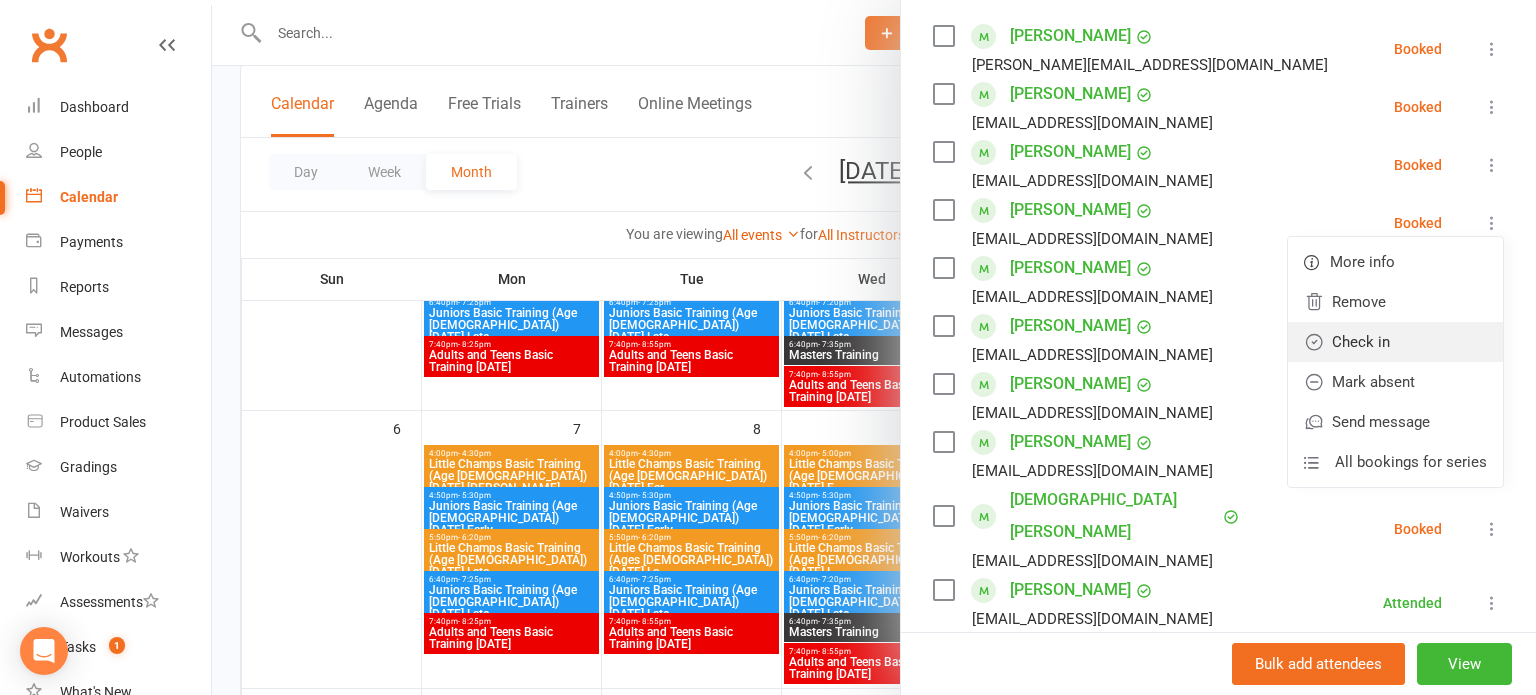 click on "Check in" at bounding box center [1395, 342] 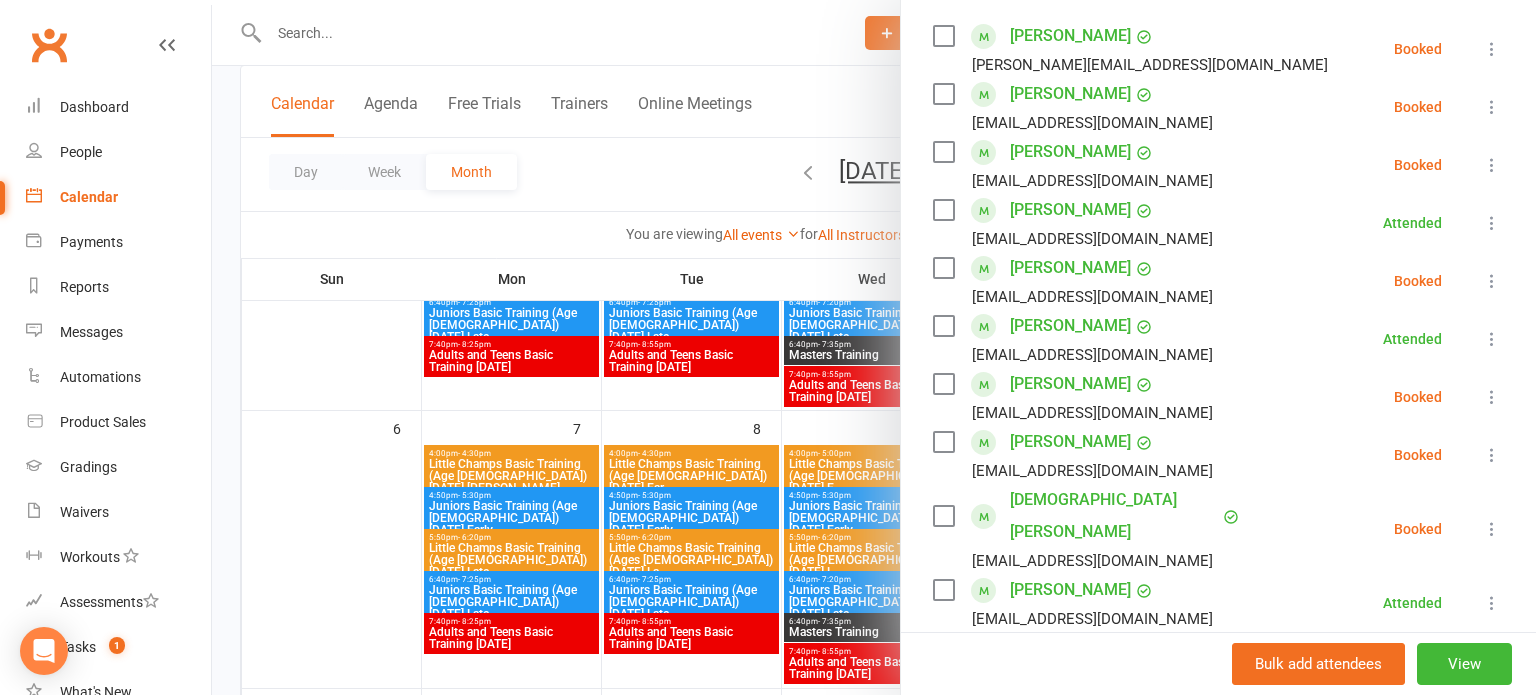 click at bounding box center [1492, 281] 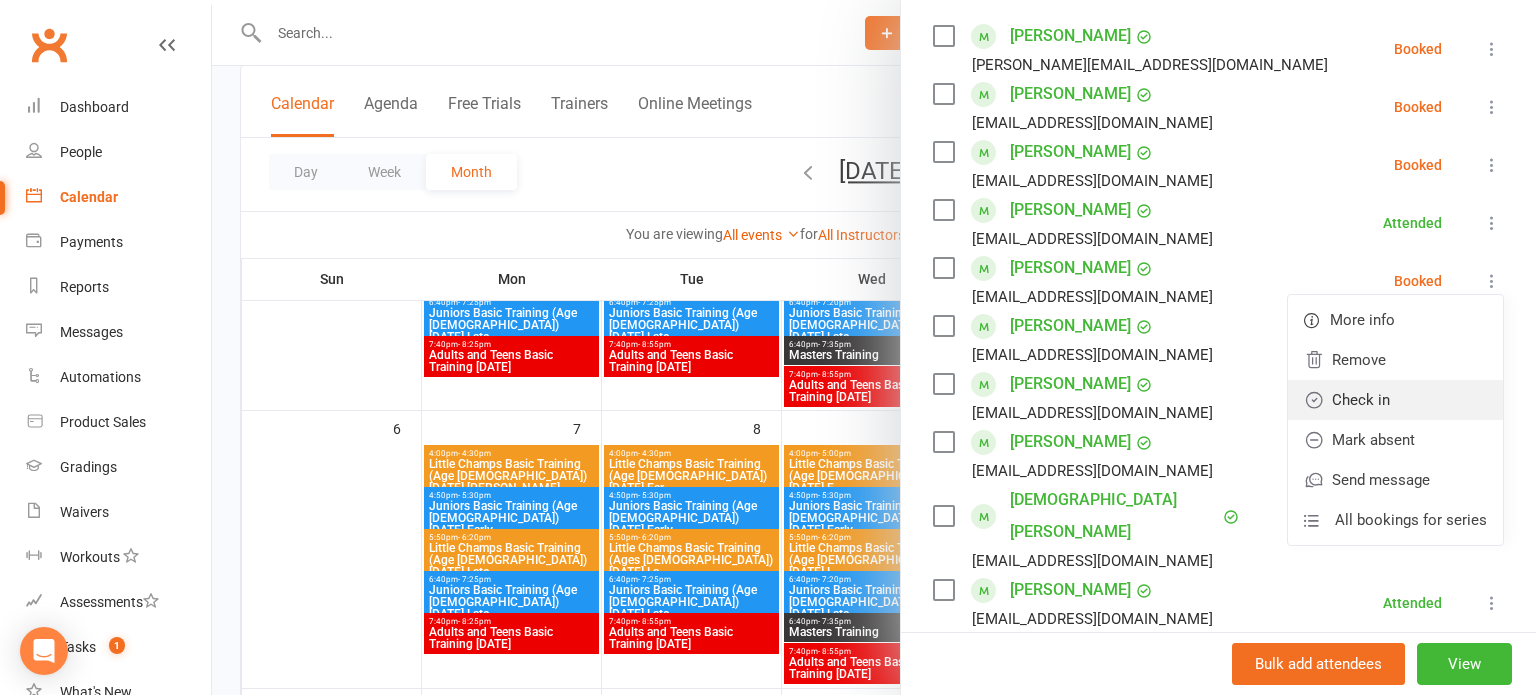 click on "Check in" at bounding box center [1395, 400] 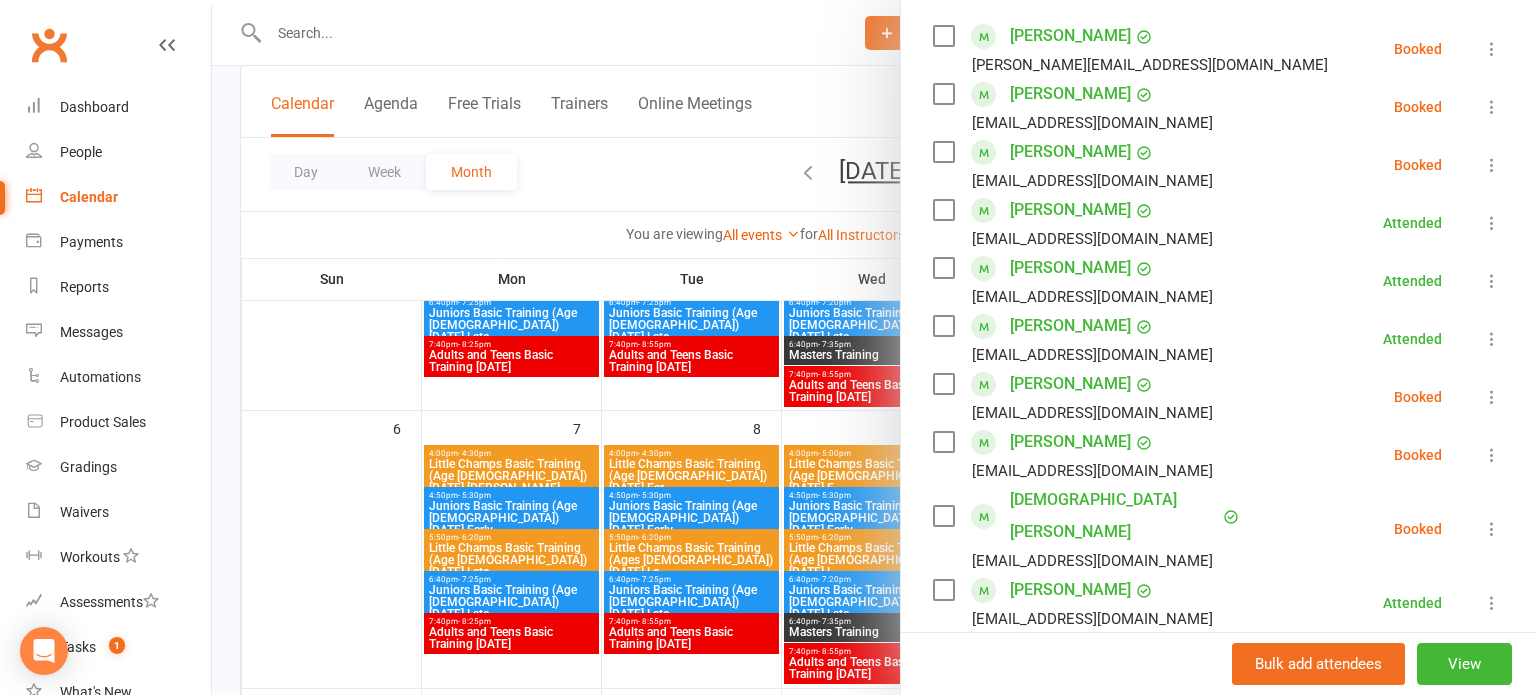 click at bounding box center (1492, 49) 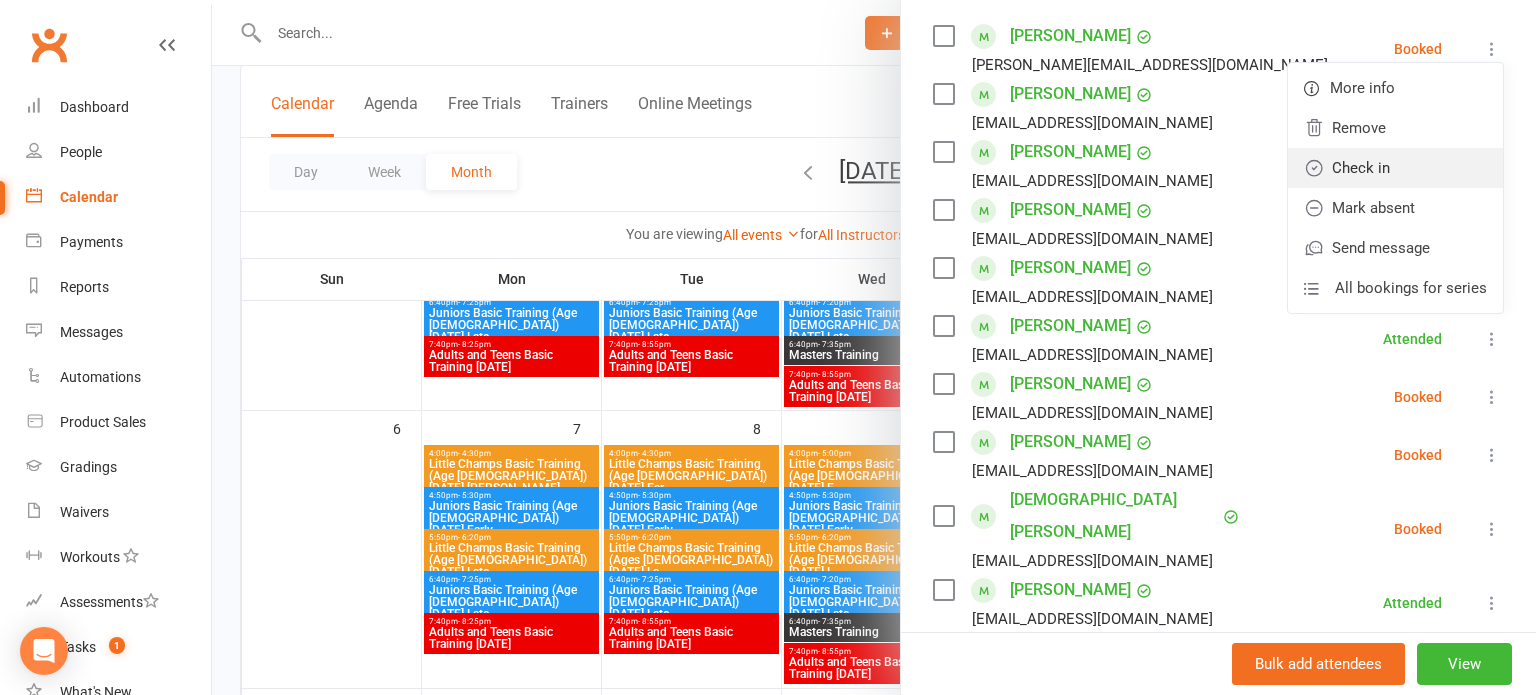 click on "Check in" at bounding box center (1395, 168) 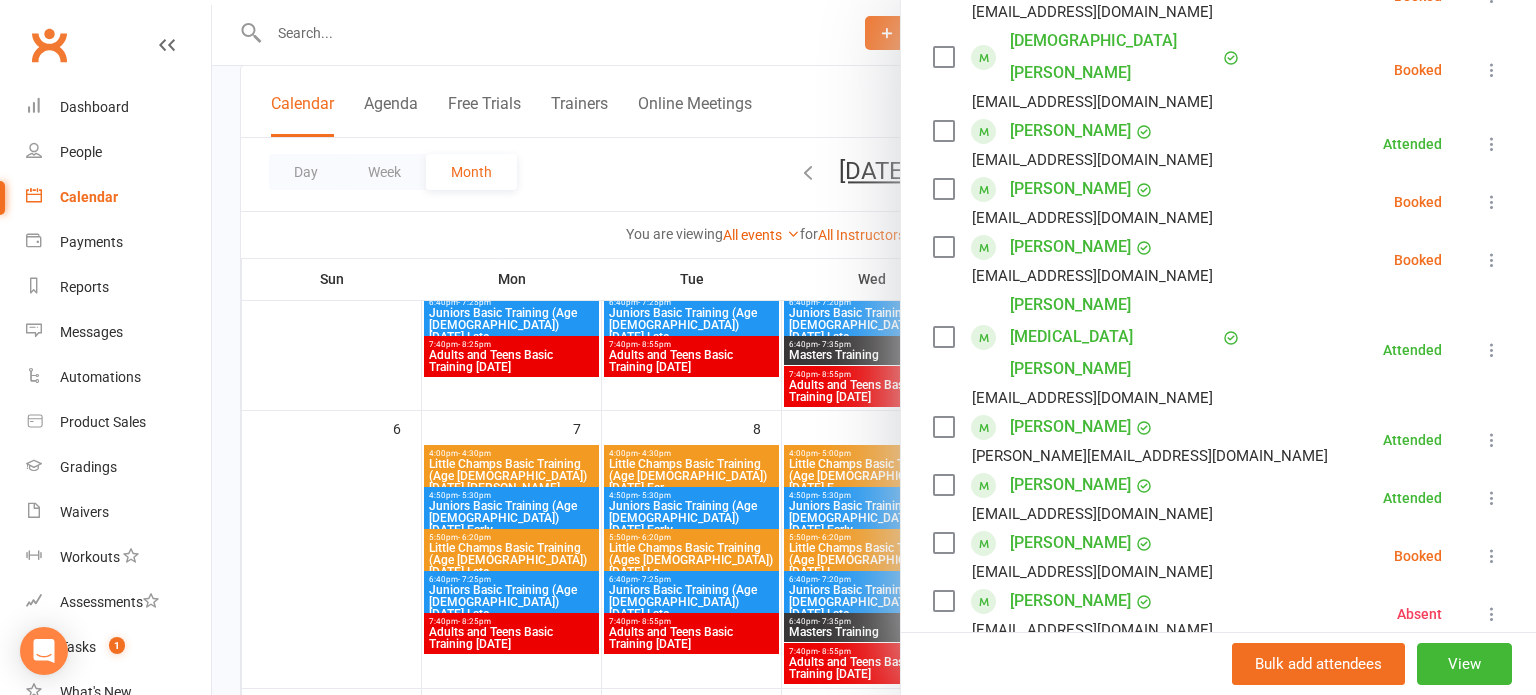 scroll, scrollTop: 812, scrollLeft: 0, axis: vertical 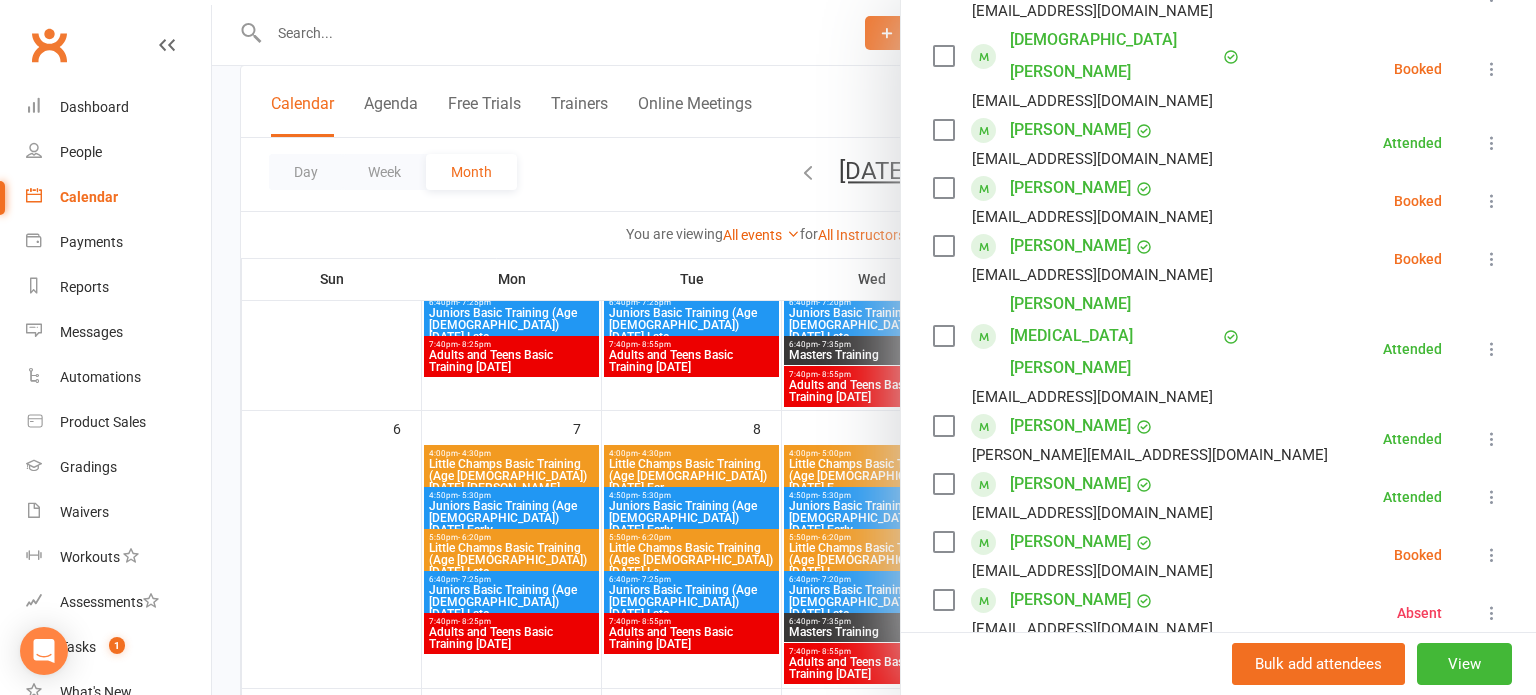 click at bounding box center [1492, 259] 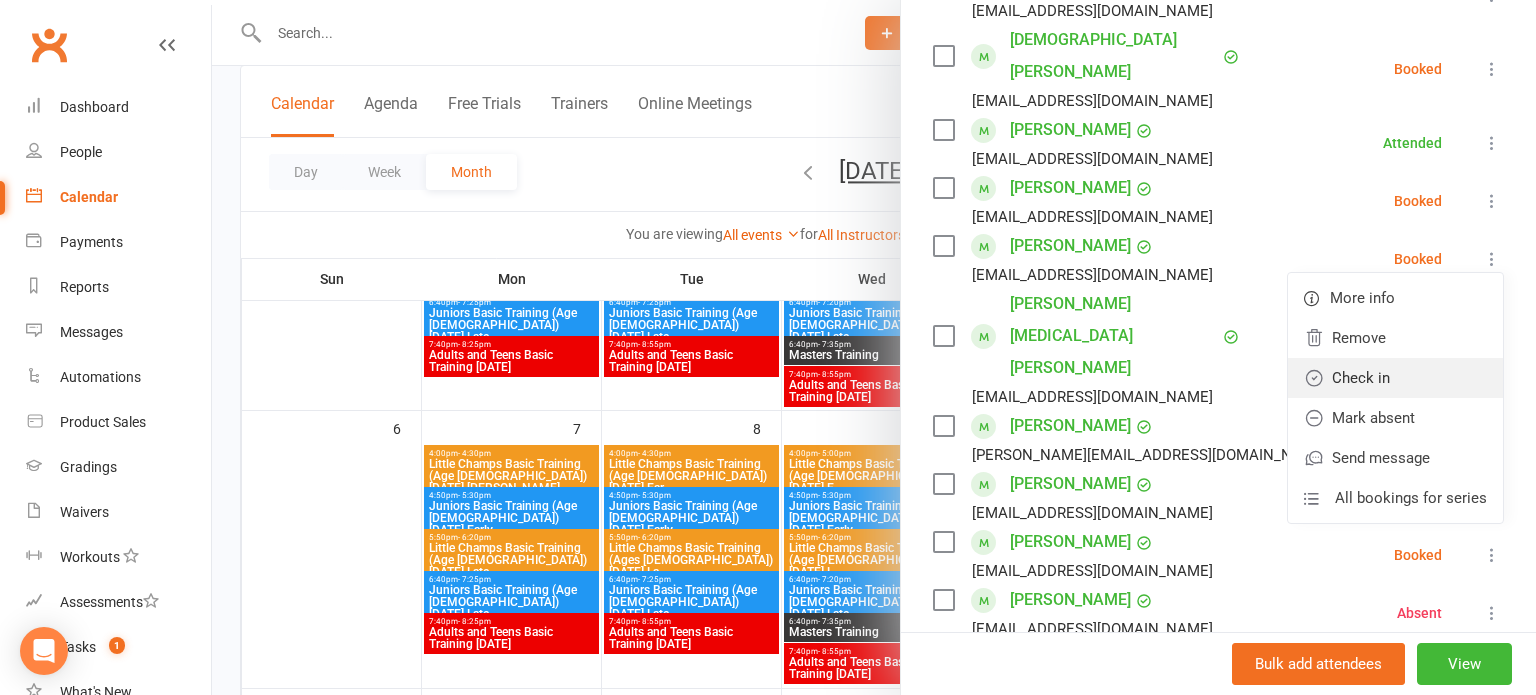 click on "Check in" at bounding box center (1395, 378) 